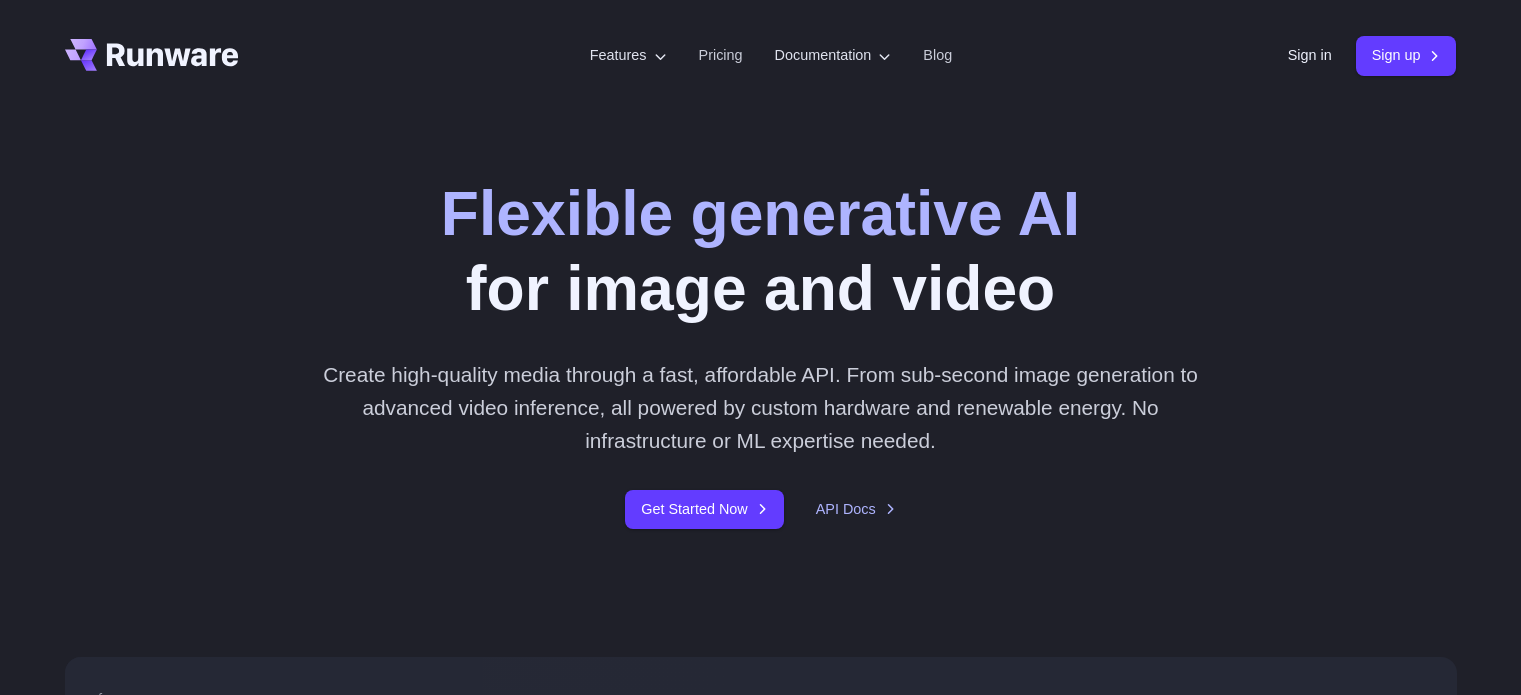 scroll, scrollTop: 400, scrollLeft: 0, axis: vertical 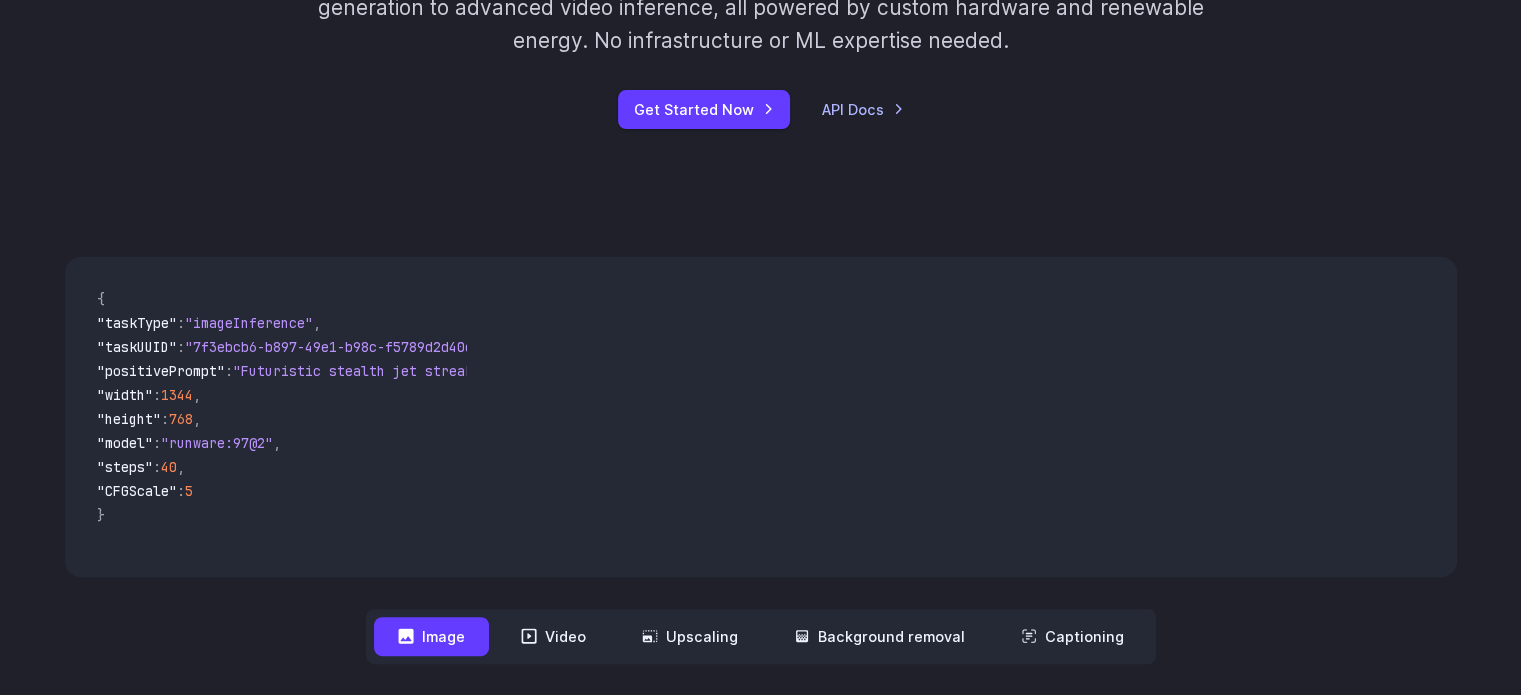 drag, startPoint x: 0, startPoint y: 0, endPoint x: 1463, endPoint y: 107, distance: 1466.9076 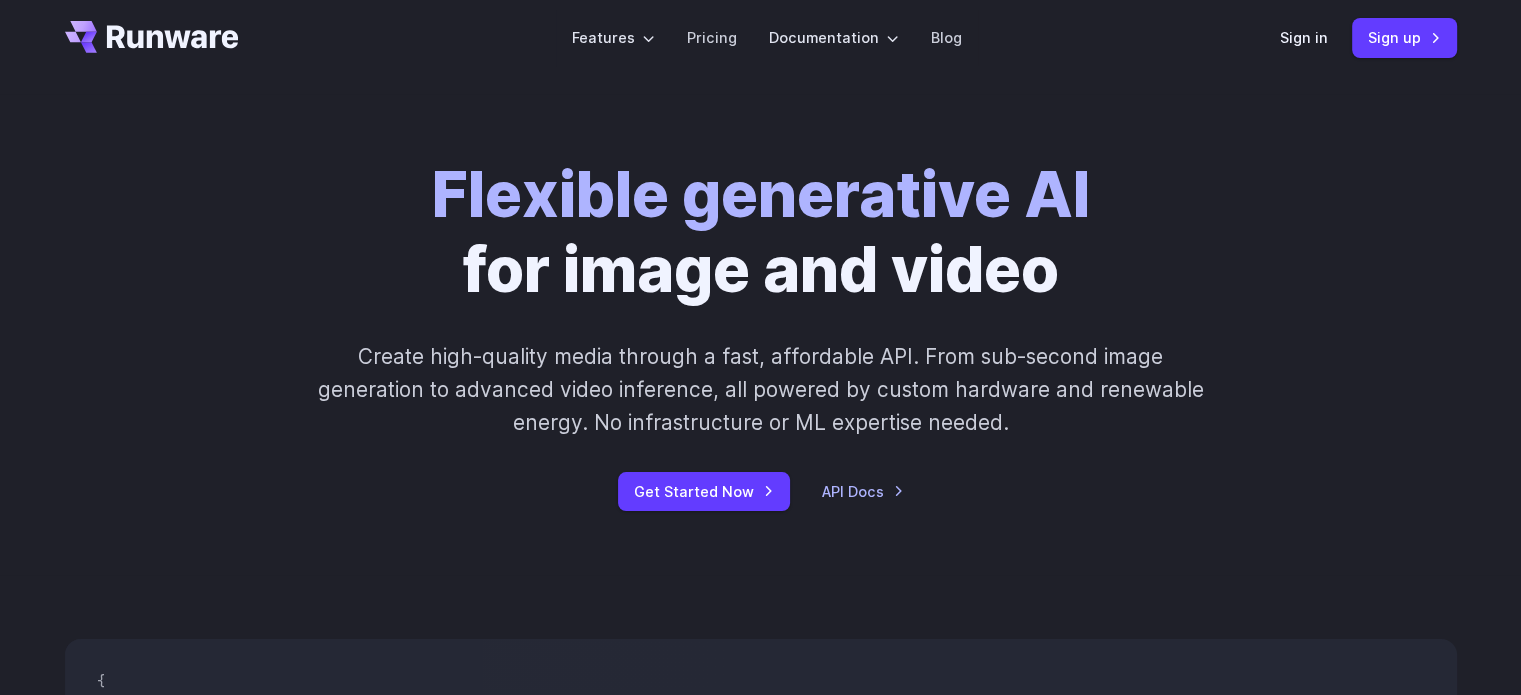 scroll, scrollTop: 0, scrollLeft: 0, axis: both 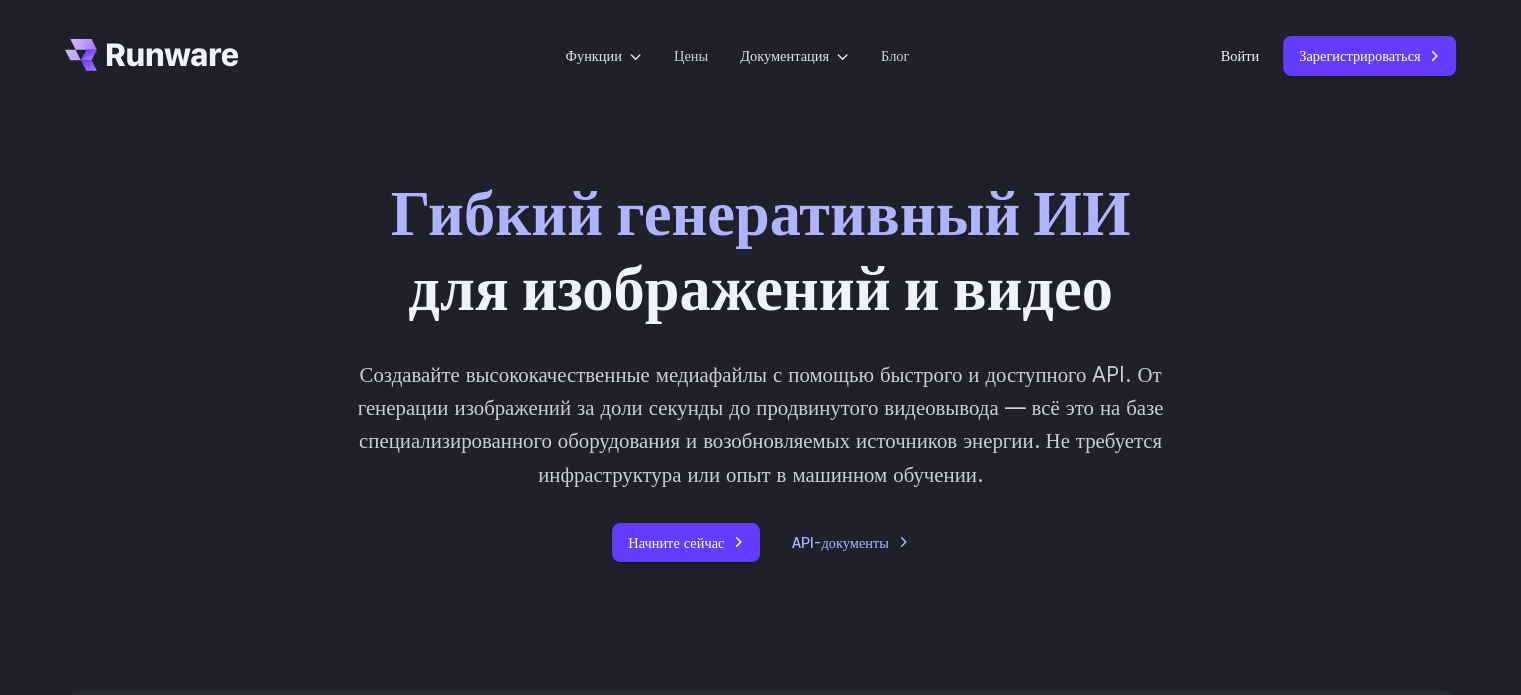 click on "Гибкий генеративный ИИ  для изображений и видео    Создавайте высококачественные медиафайлы с помощью быстрого и доступного API. От генерации изображений за доли секунды до продвинутого видеовывода — всё это на базе специализированного оборудования и возобновляемых источников энергии. Не требуется инфраструктура или опыт в машинном обучении.
Начните сейчас
API-документы" at bounding box center (761, 369) 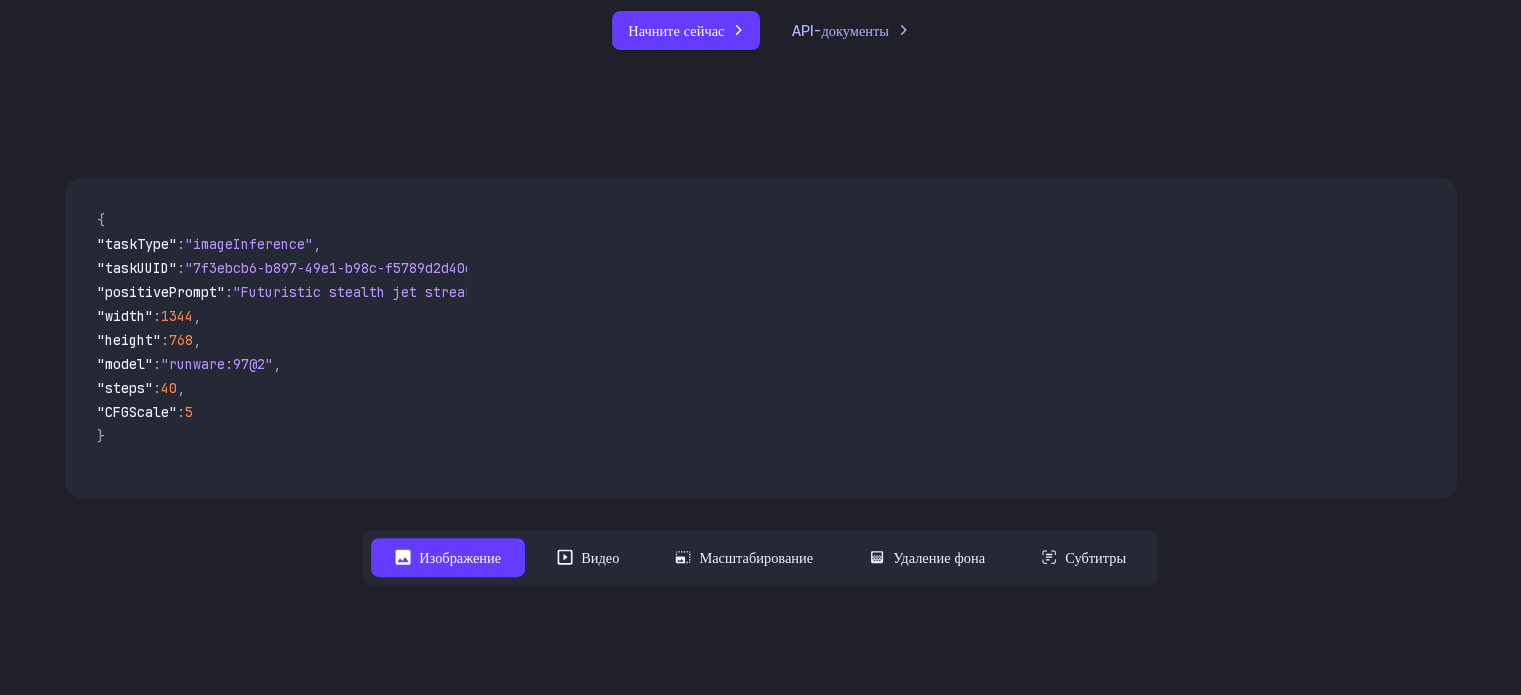 scroll, scrollTop: 500, scrollLeft: 0, axis: vertical 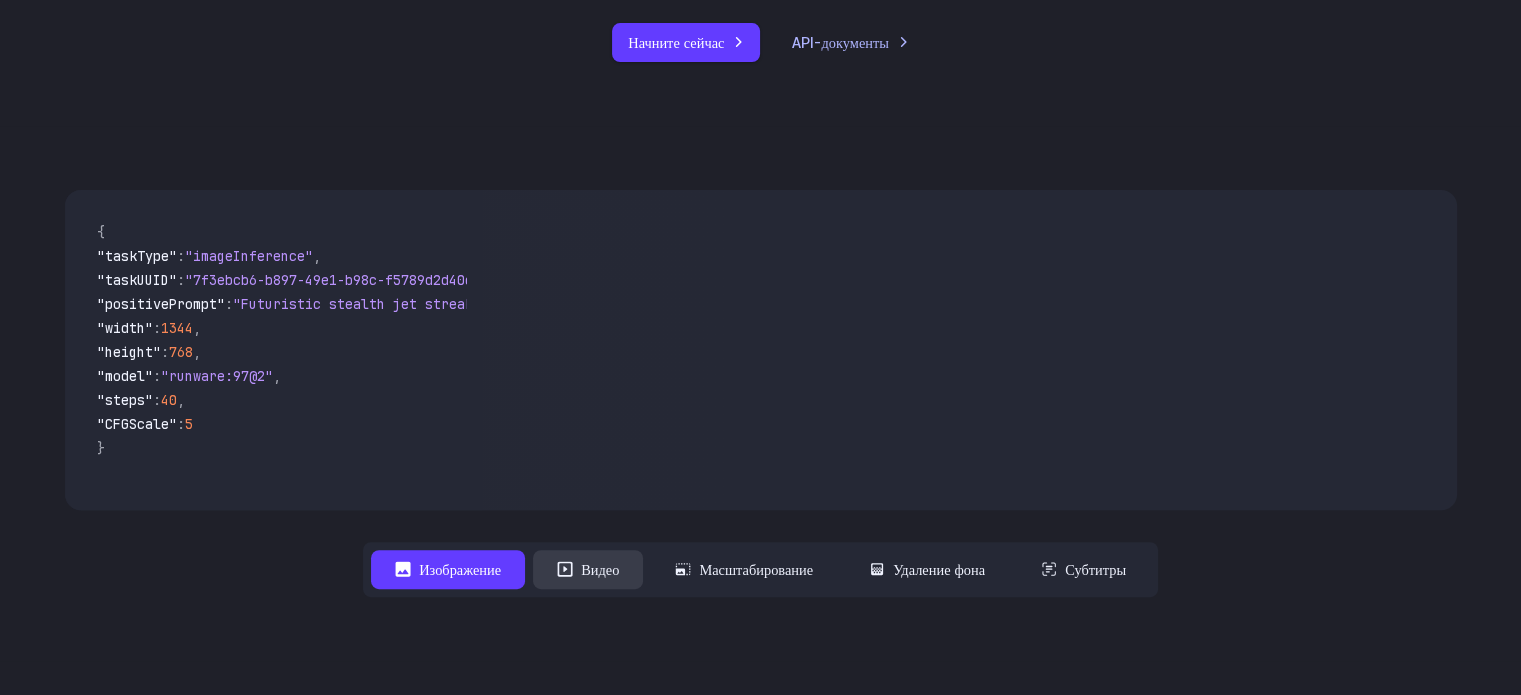click on "Видео" at bounding box center [600, 569] 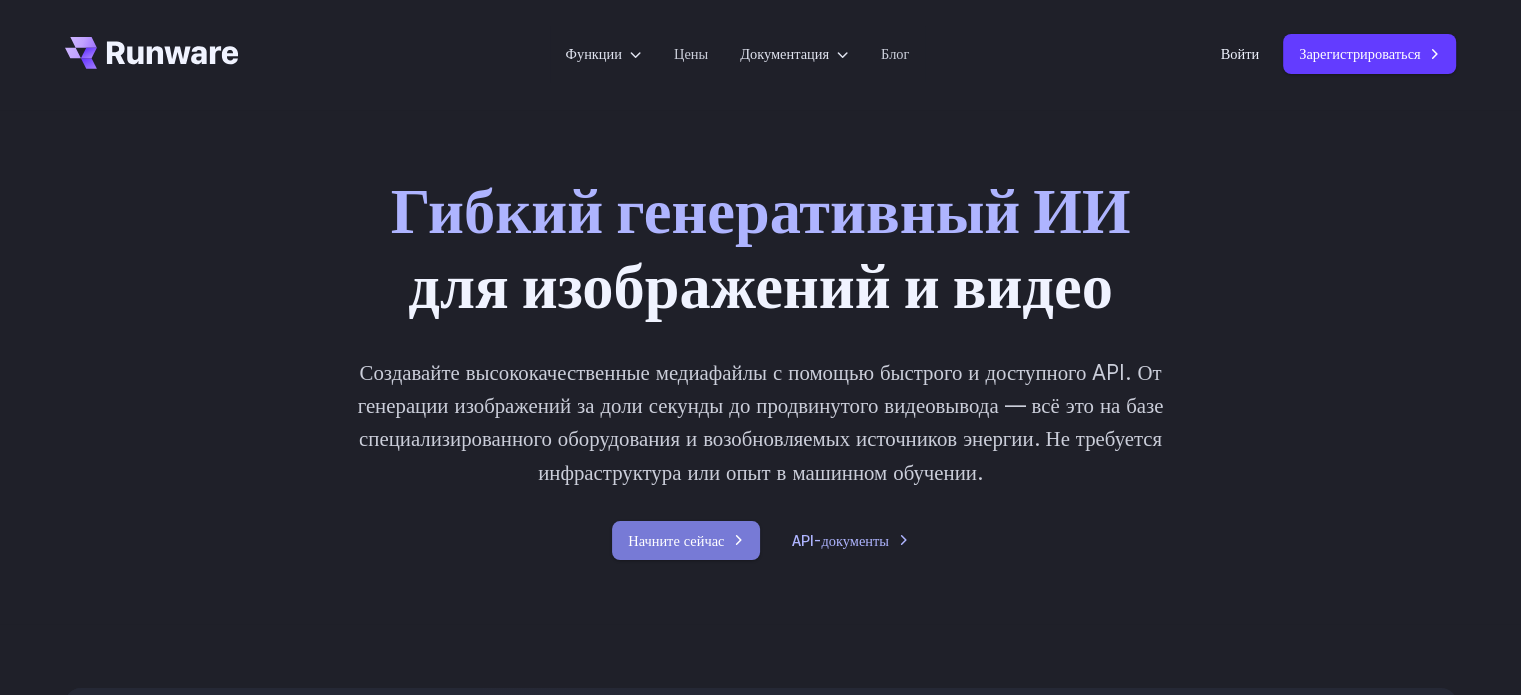 scroll, scrollTop: 0, scrollLeft: 0, axis: both 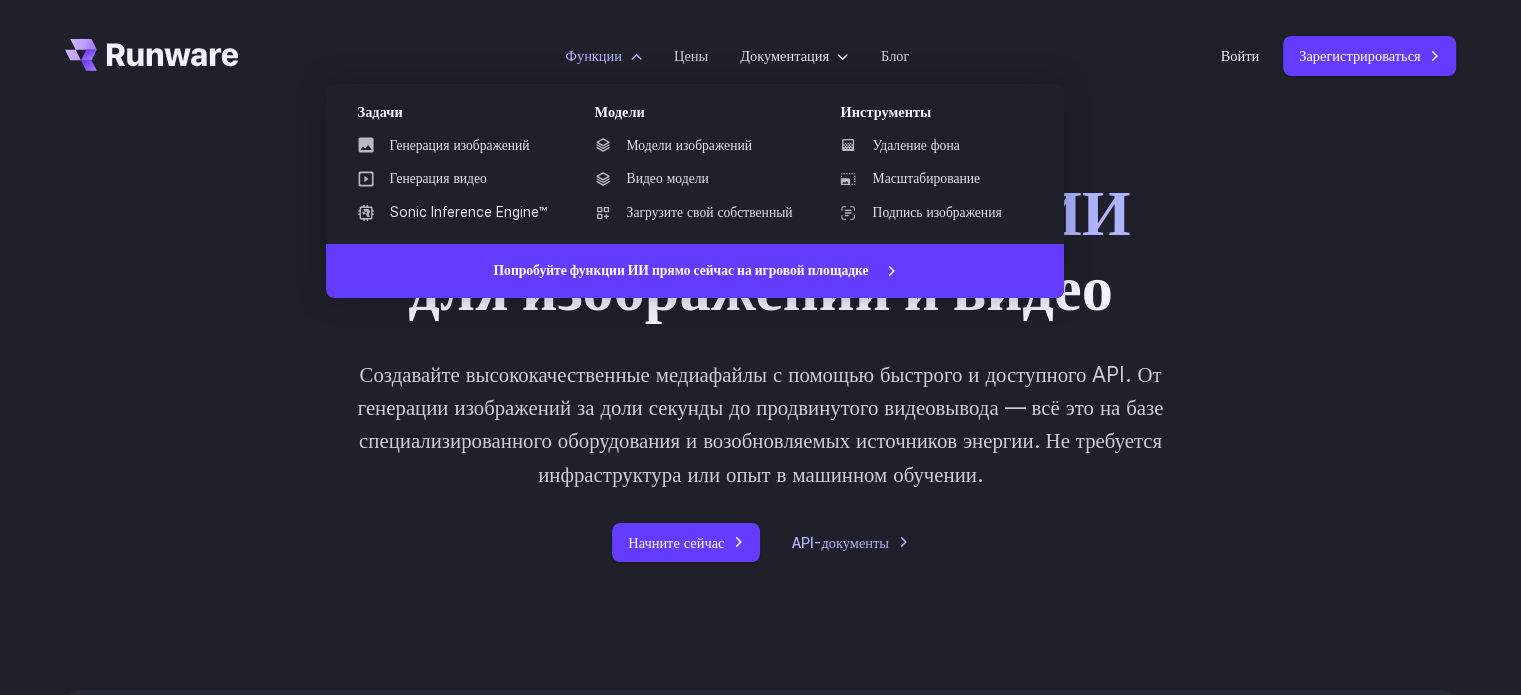 click on "Функции" at bounding box center [594, 55] 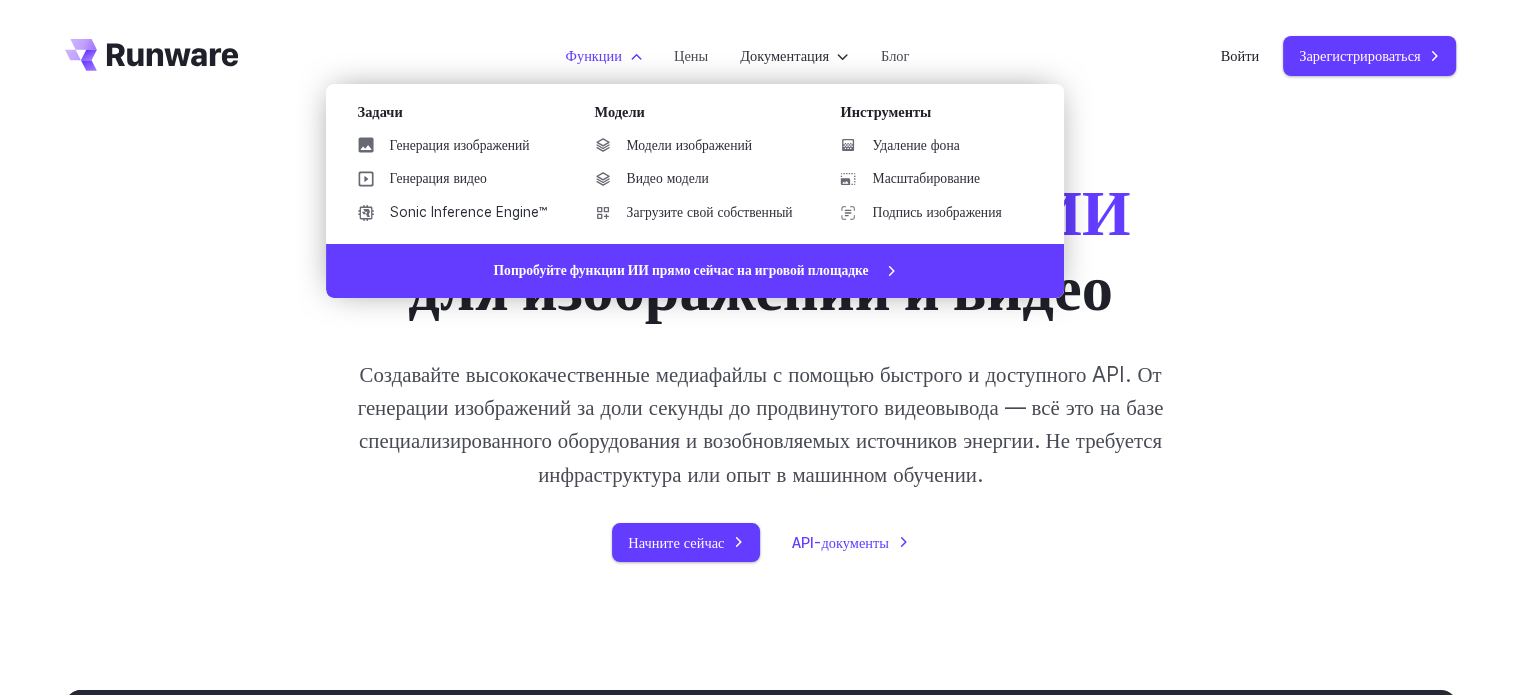 click on "Функции" at bounding box center [594, 55] 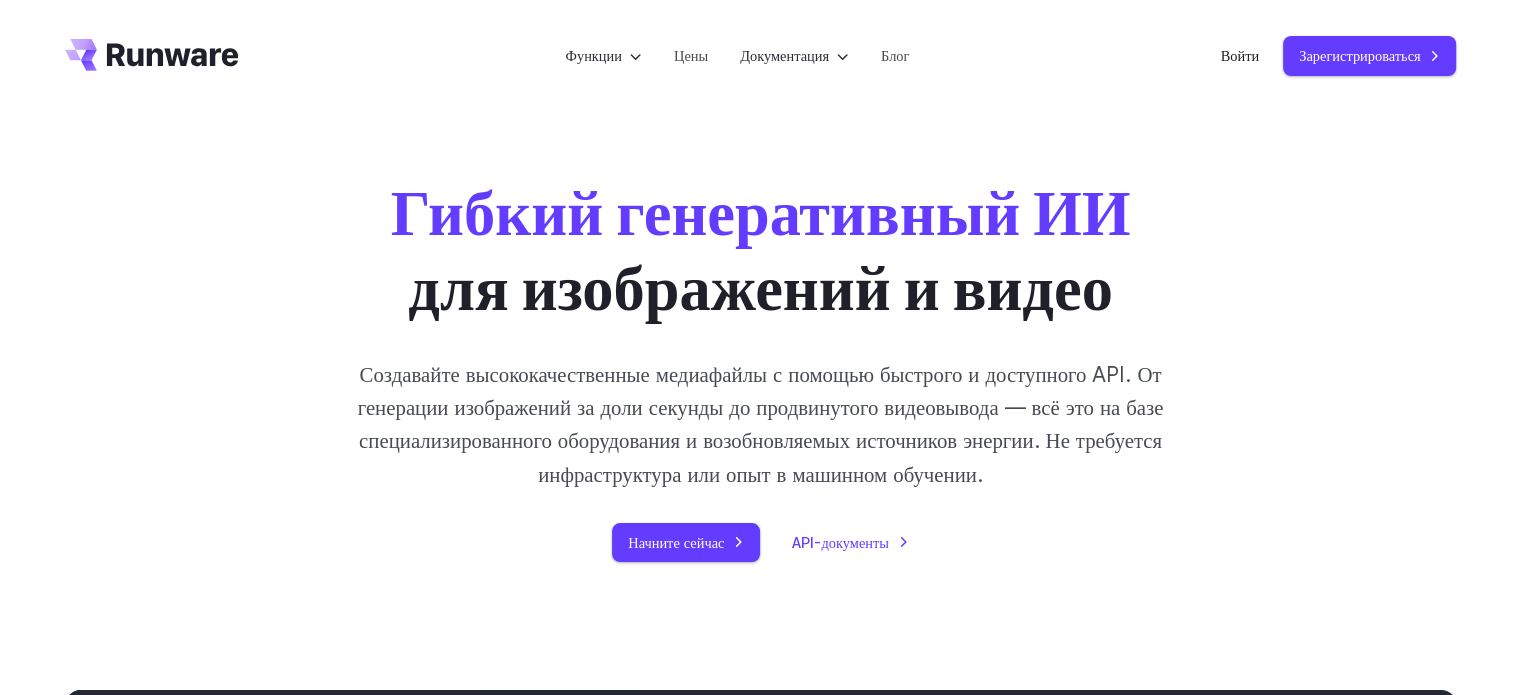 click on "Создавайте высококачественные медиафайлы с помощью быстрого и доступного API. От генерации изображений за доли секунды до продвинутого видеовывода — всё это на базе специализированного оборудования и возобновляемых источников энергии. Не требуется инфраструктура или опыт в машинном обучении." at bounding box center [760, 424] 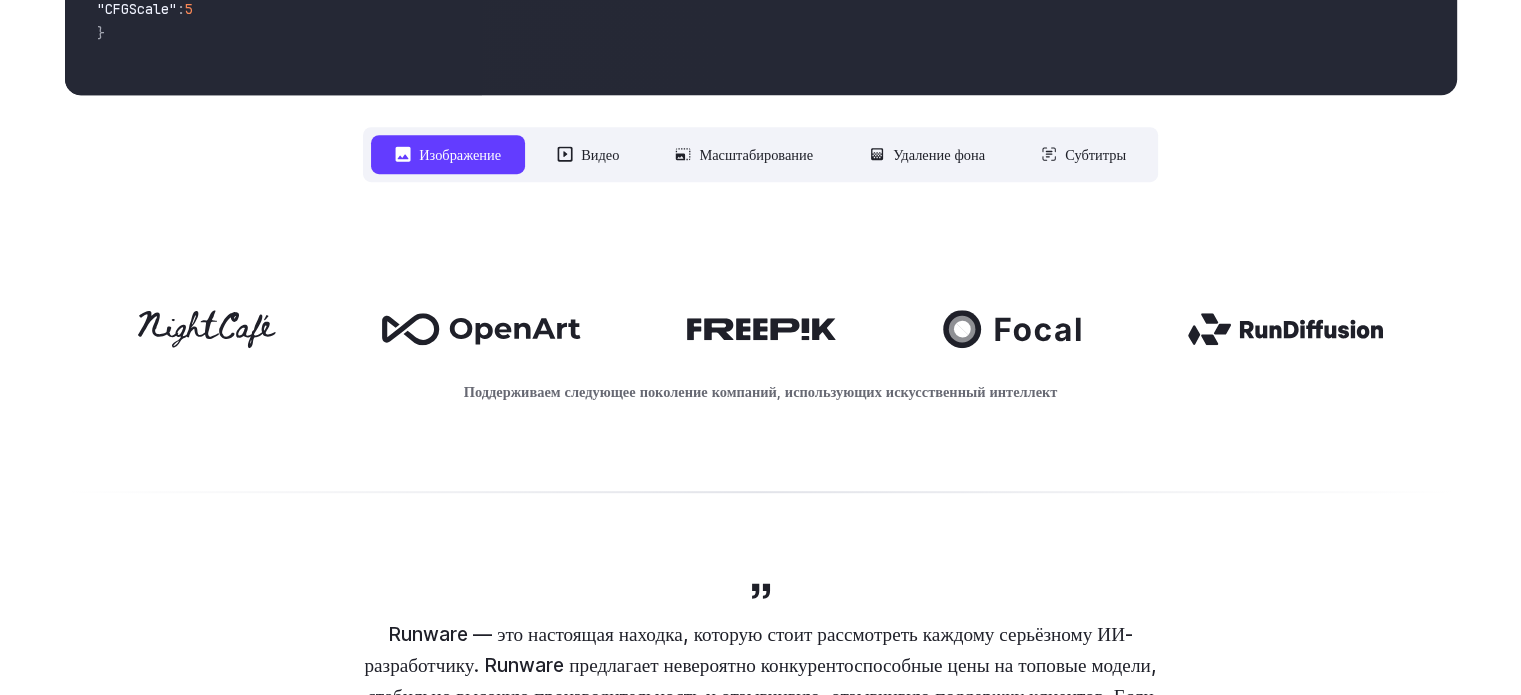 scroll, scrollTop: 900, scrollLeft: 0, axis: vertical 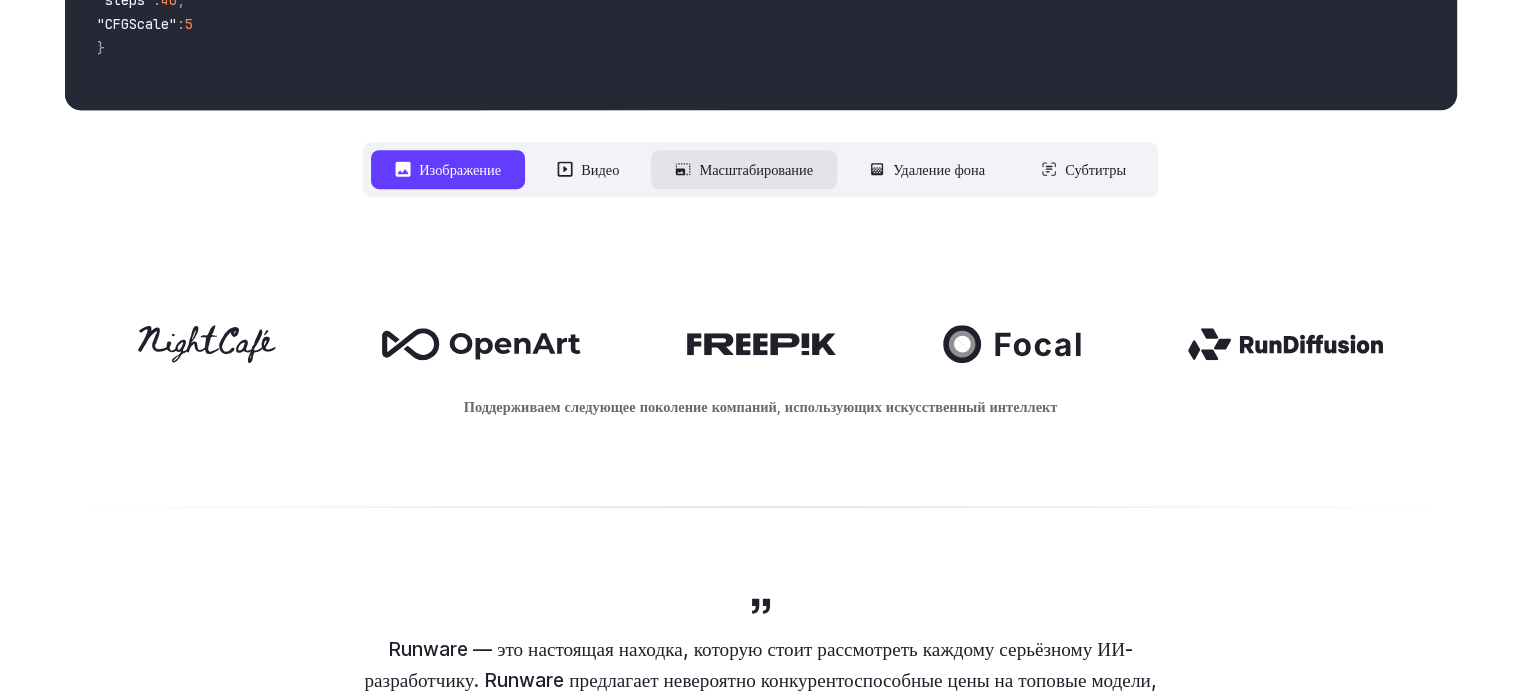 click on "Масштабирование" at bounding box center (756, 169) 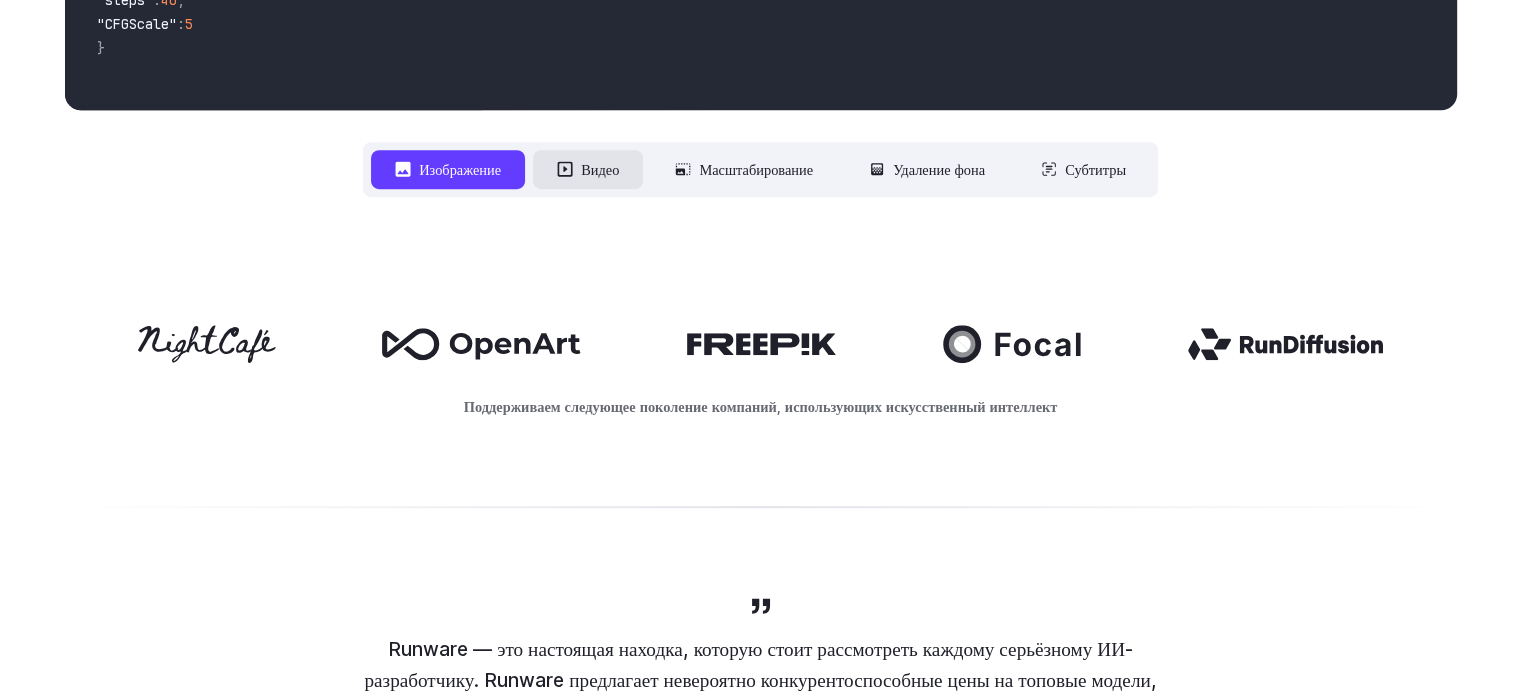 click on "Видео" at bounding box center (588, 169) 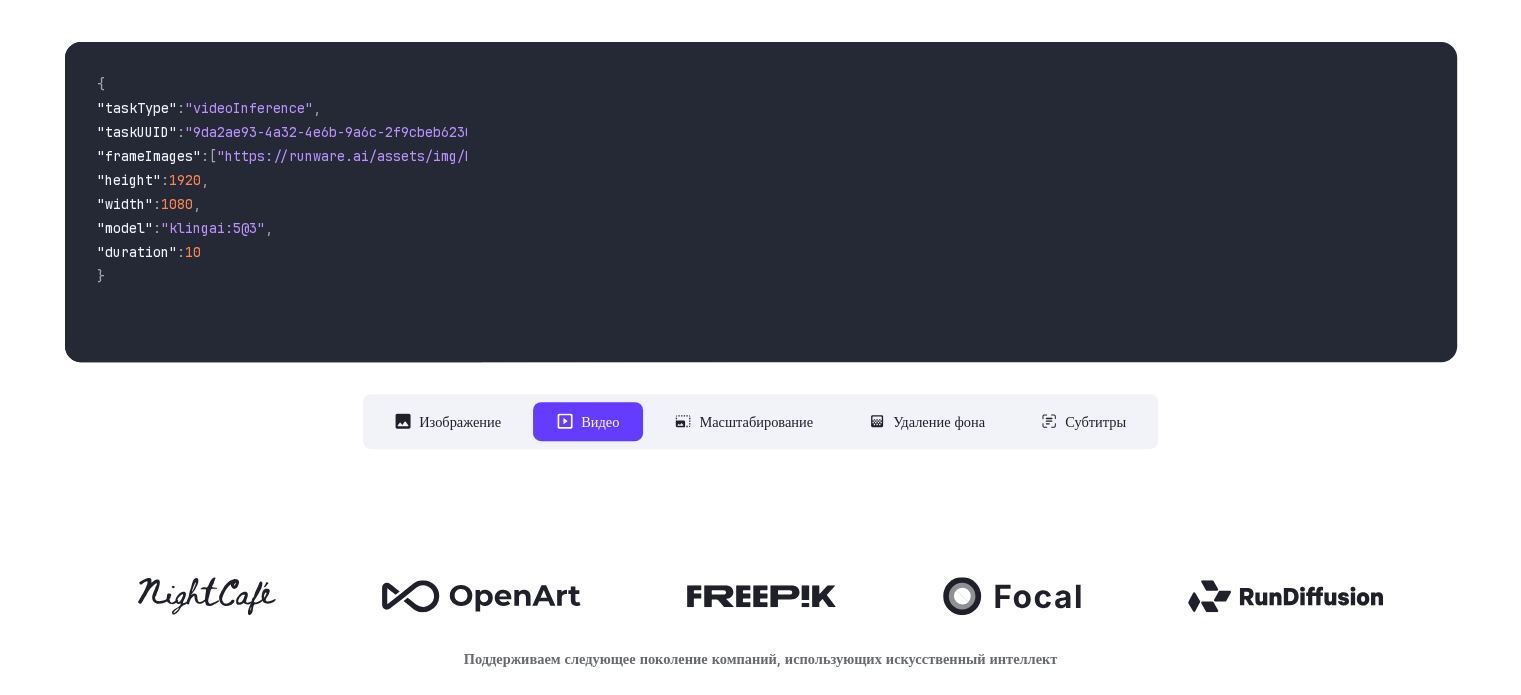 scroll, scrollTop: 600, scrollLeft: 0, axis: vertical 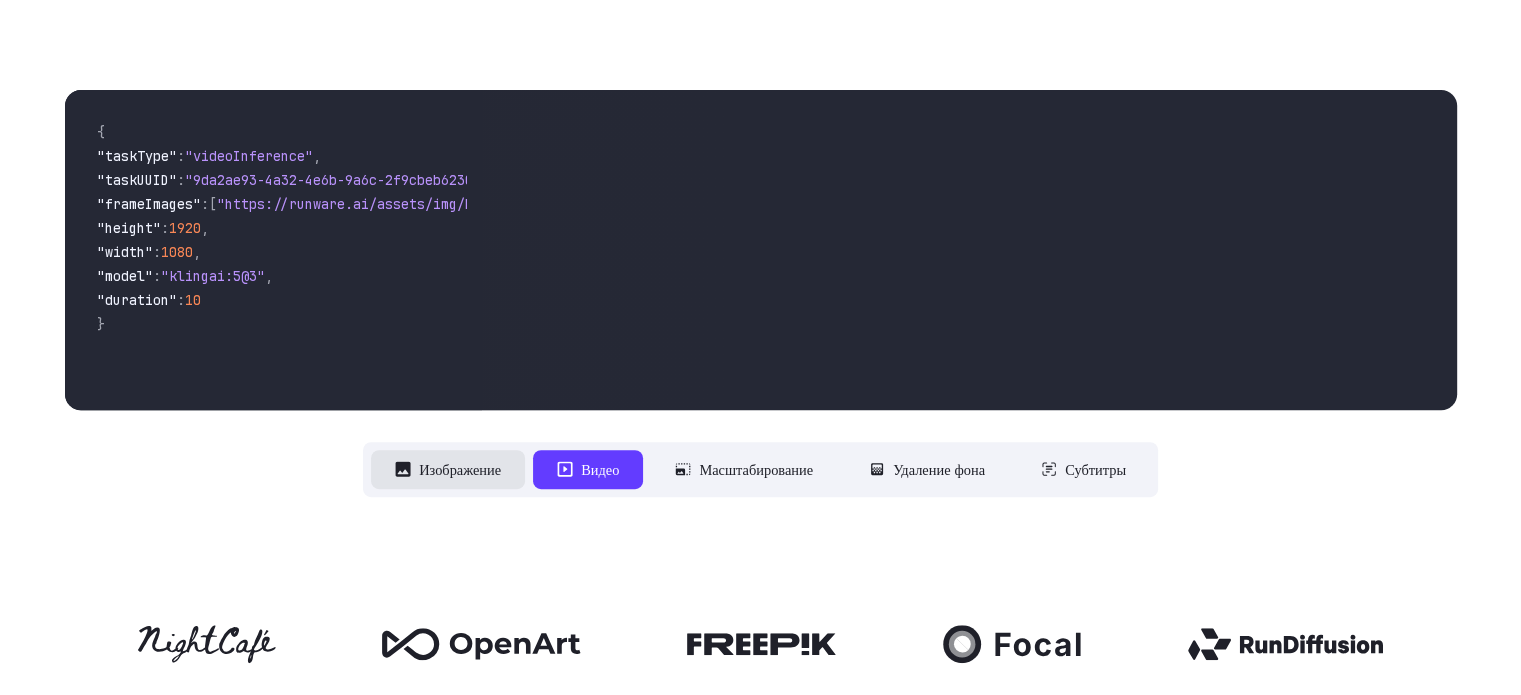click on "Изображение" at bounding box center (460, 469) 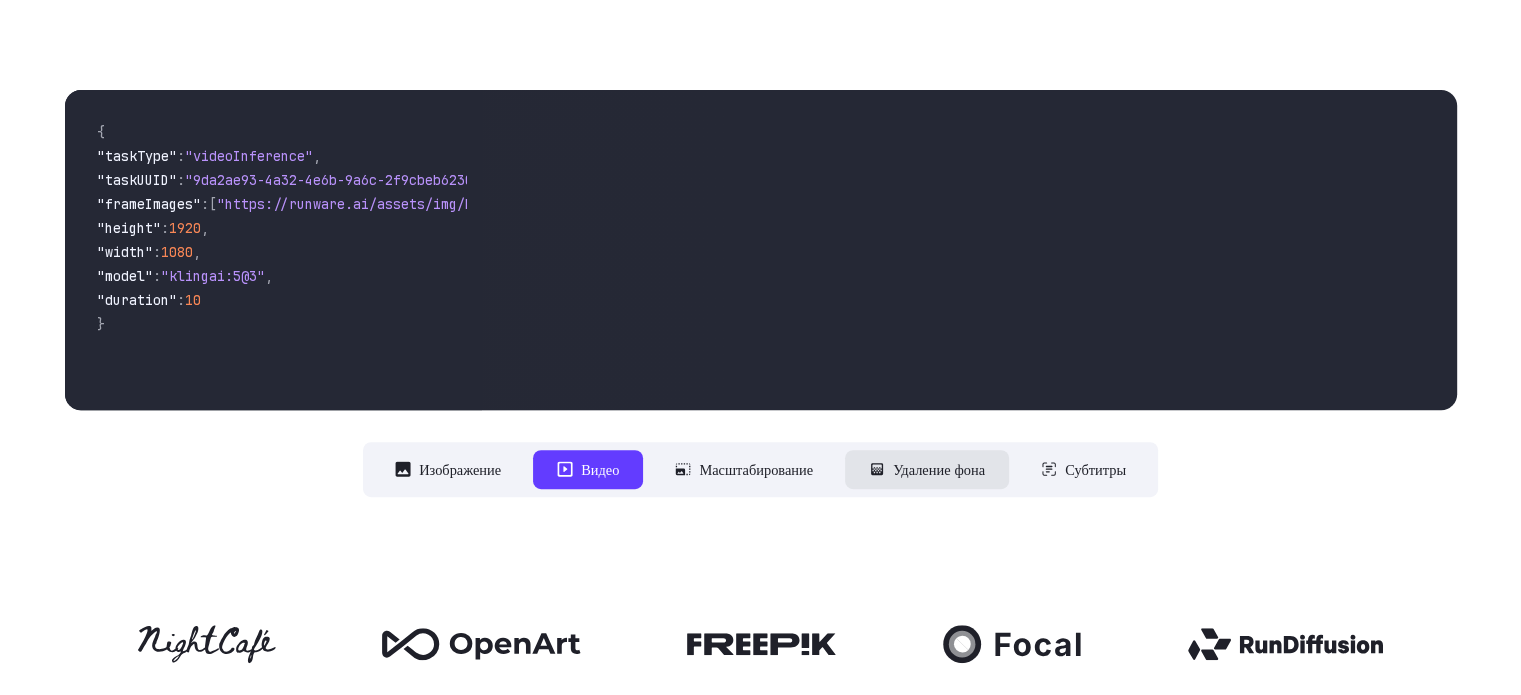 click on "Удаление фона" at bounding box center (939, 469) 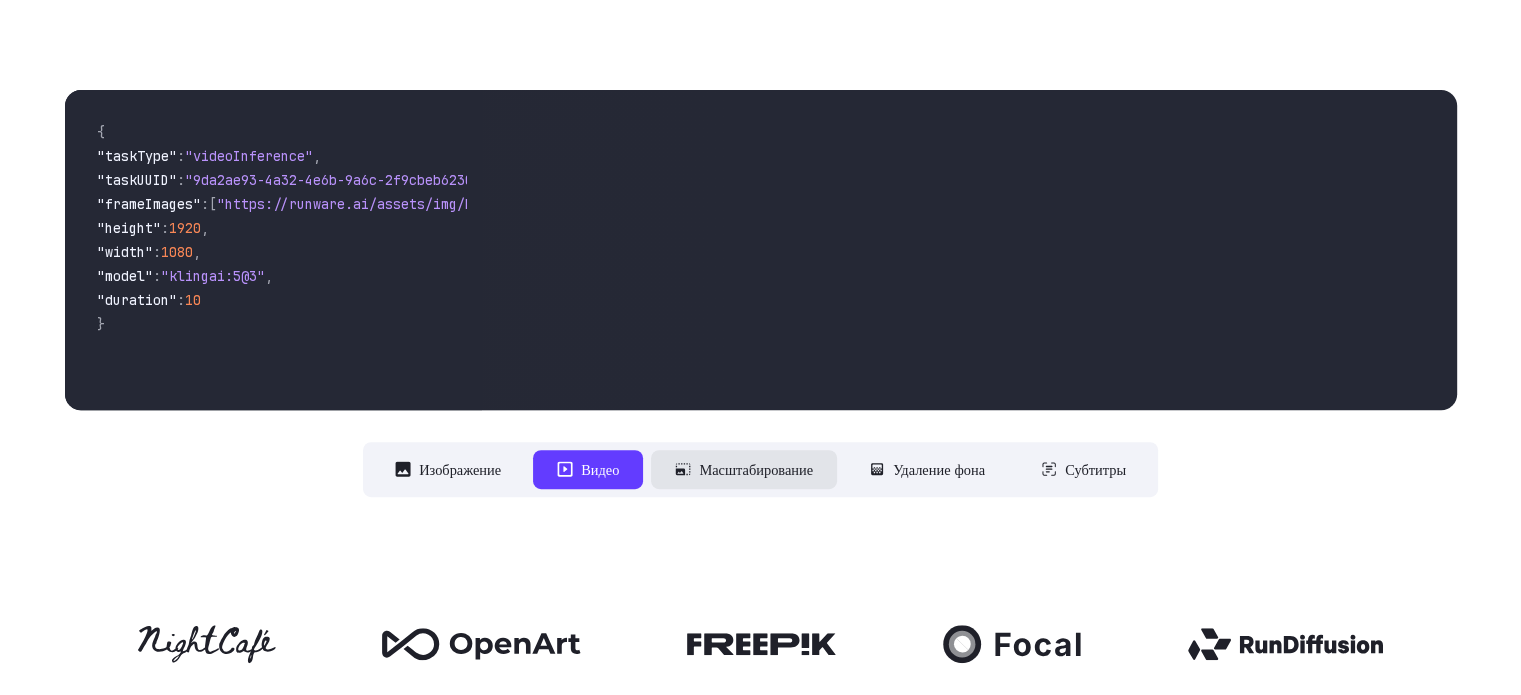 click on "Масштабирование" at bounding box center [756, 469] 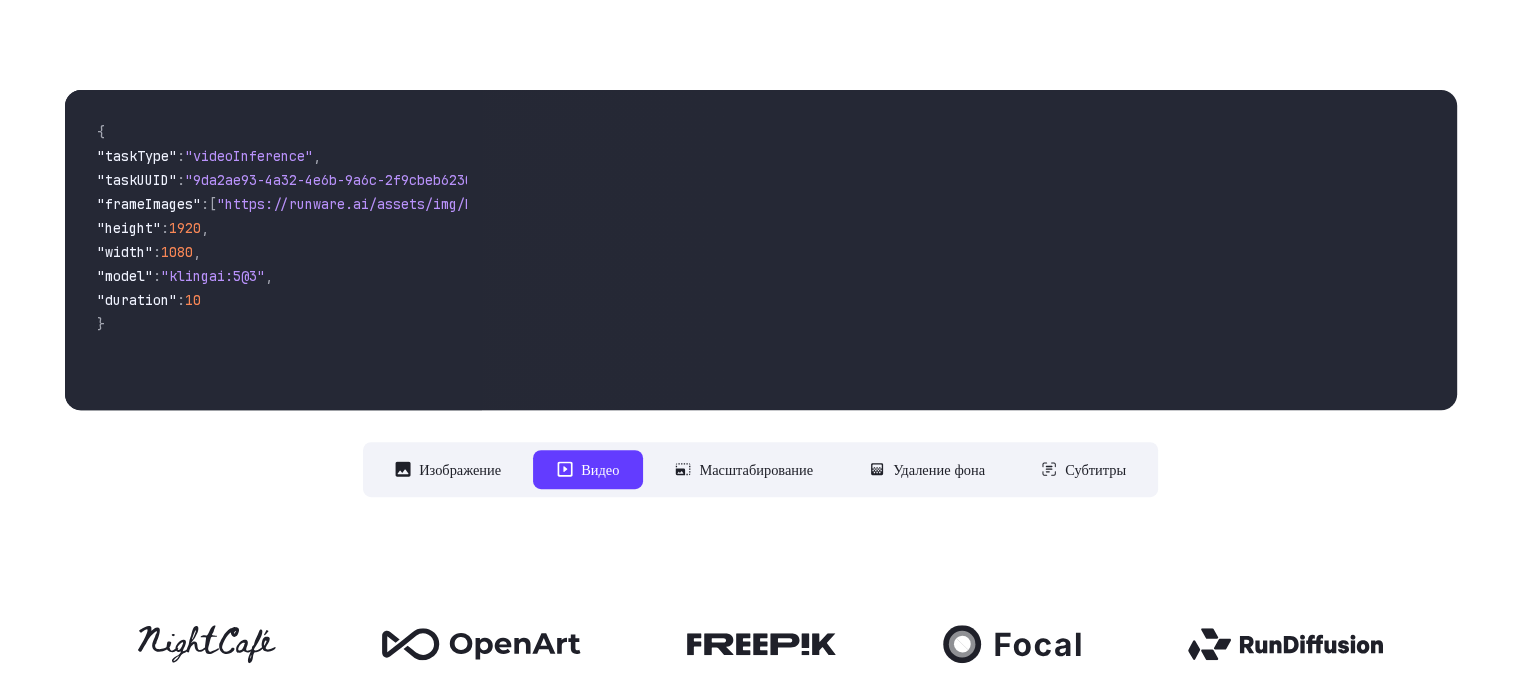 drag, startPoint x: 936, startPoint y: 281, endPoint x: 840, endPoint y: 281, distance: 96 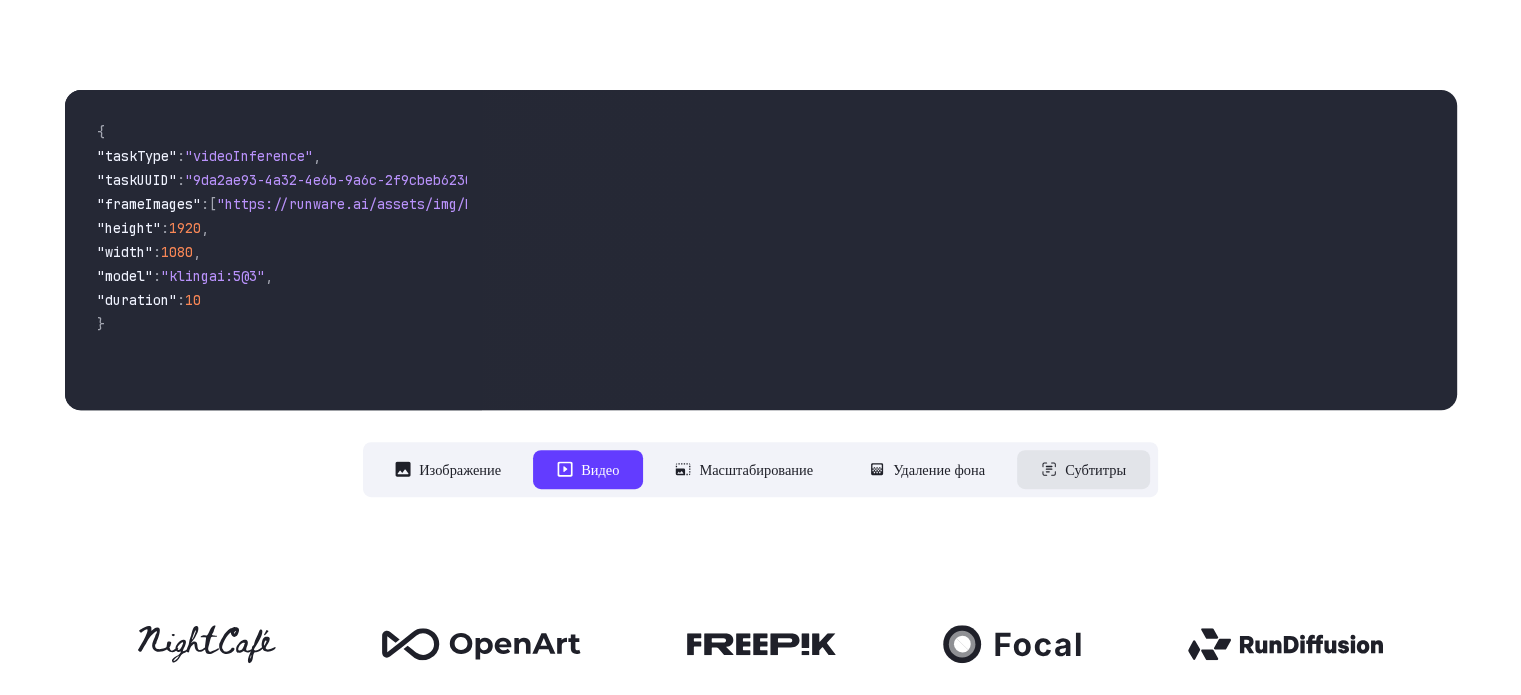 click on "Субтитры" at bounding box center [1095, 469] 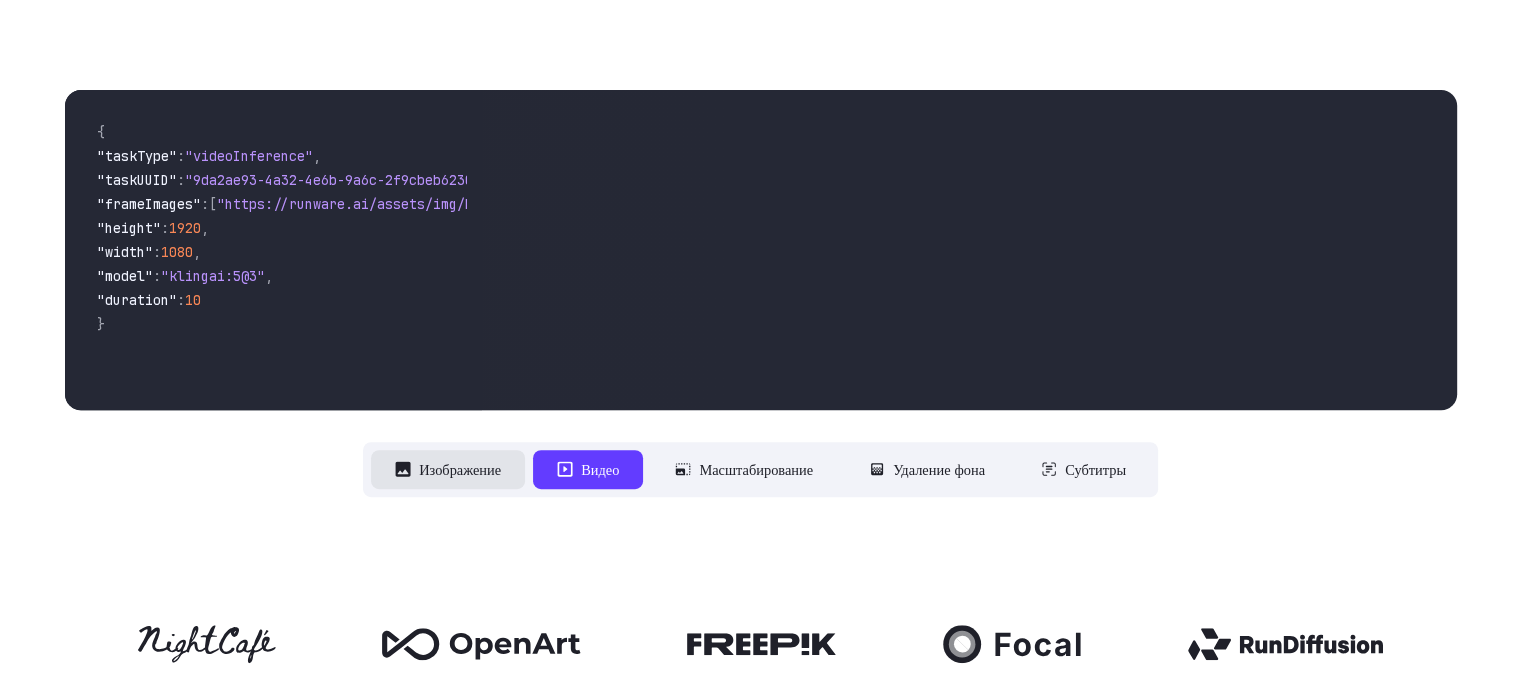 click on "Изображение" at bounding box center (460, 469) 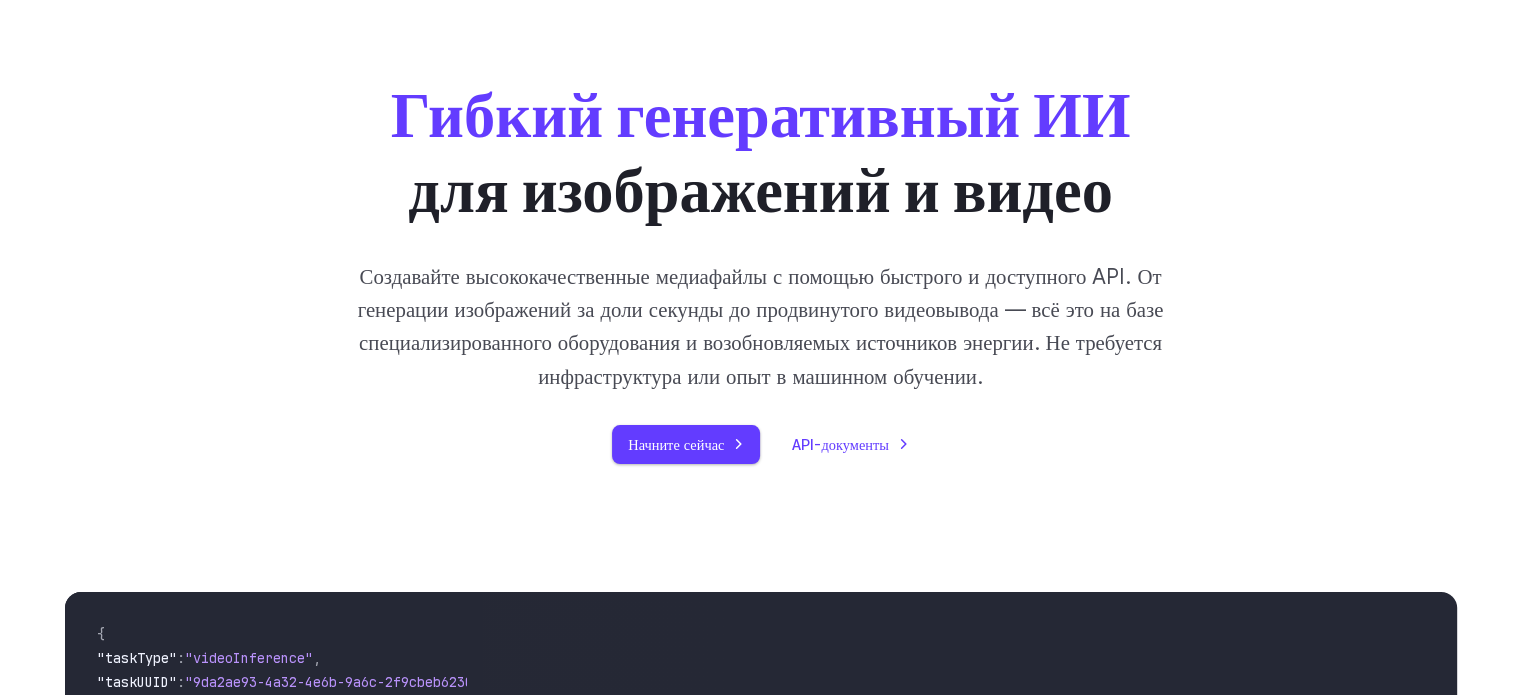 scroll, scrollTop: 100, scrollLeft: 0, axis: vertical 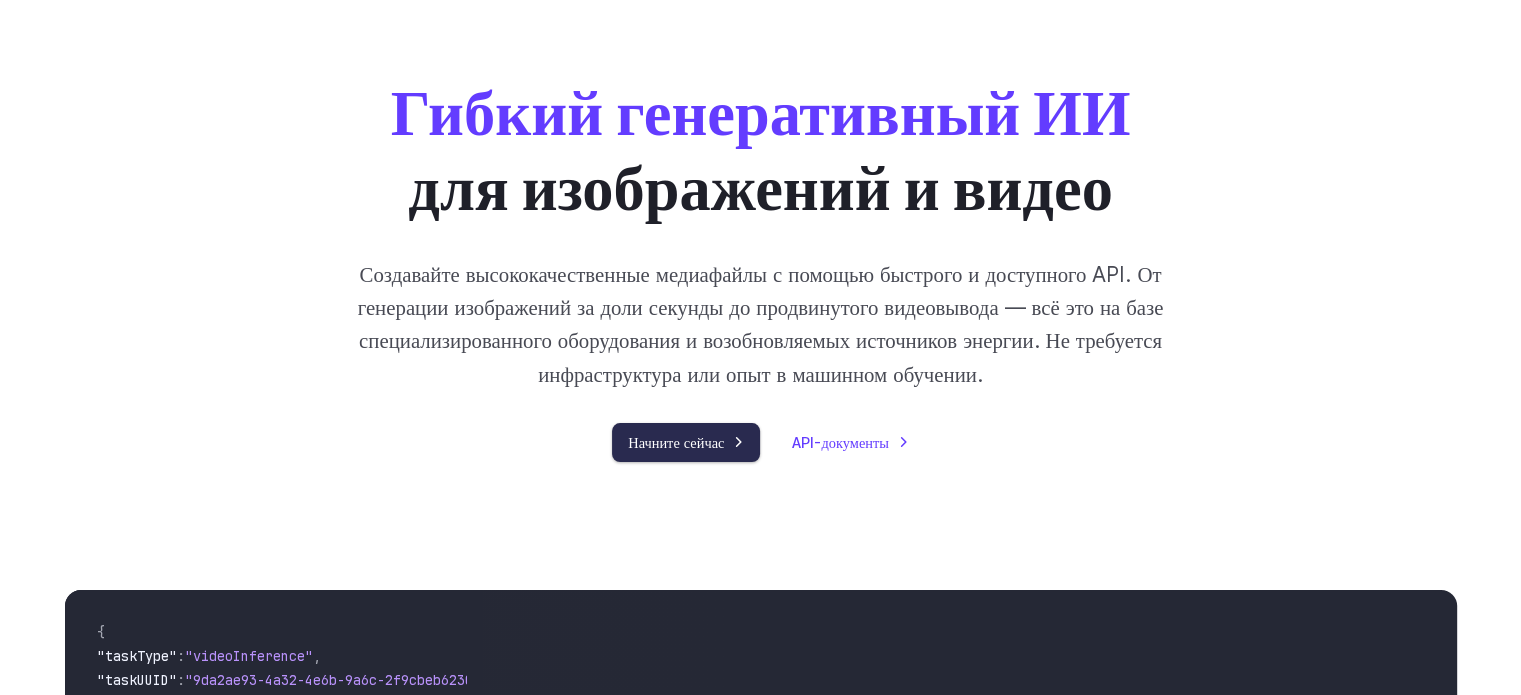 click on "Начните сейчас" at bounding box center (676, 442) 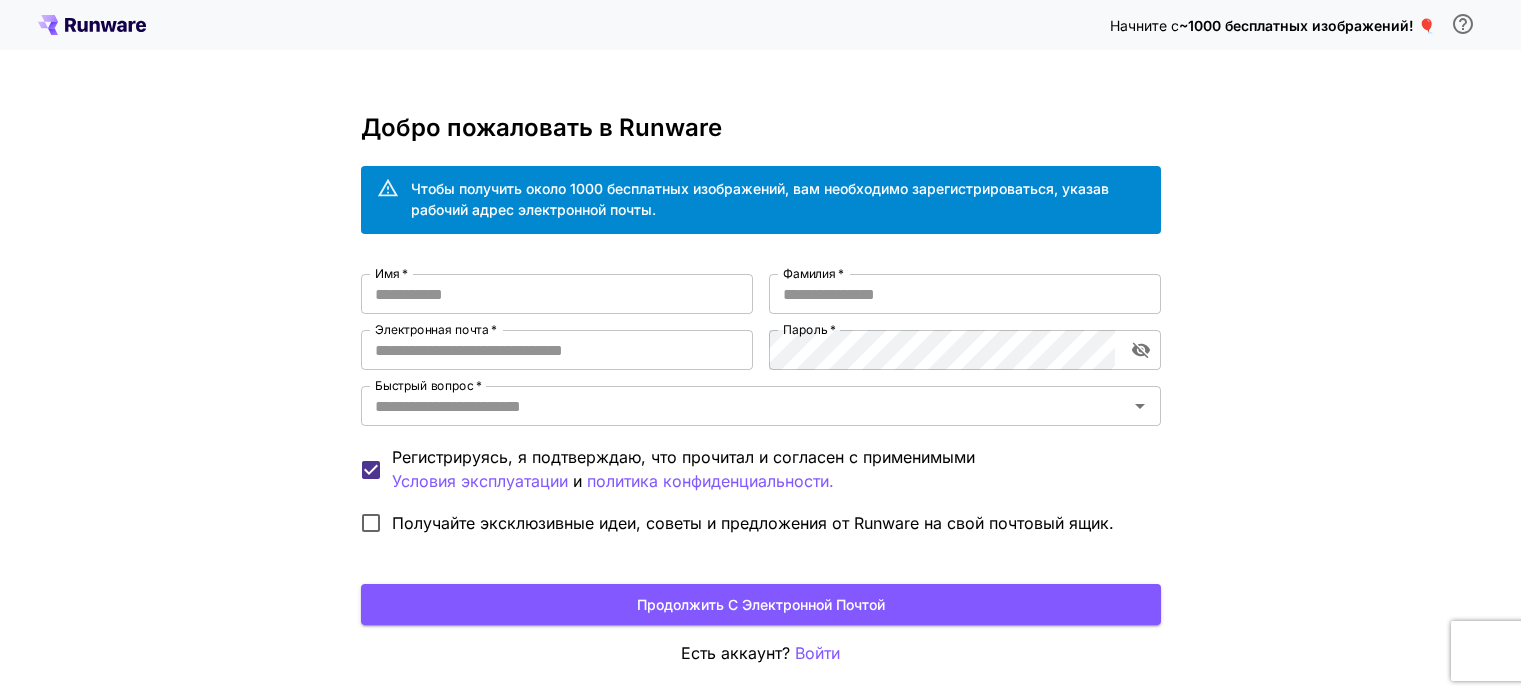 scroll, scrollTop: 0, scrollLeft: 0, axis: both 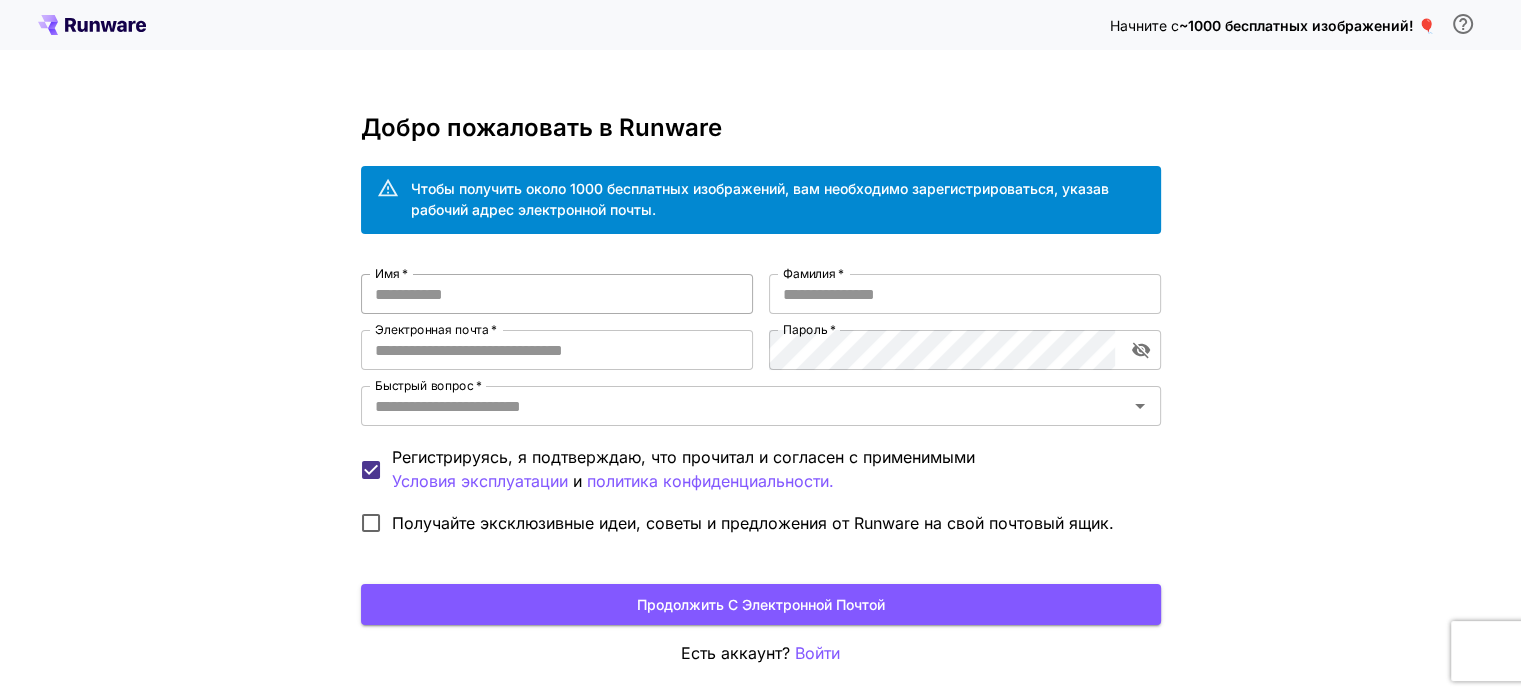 click on "Имя    *" at bounding box center [557, 294] 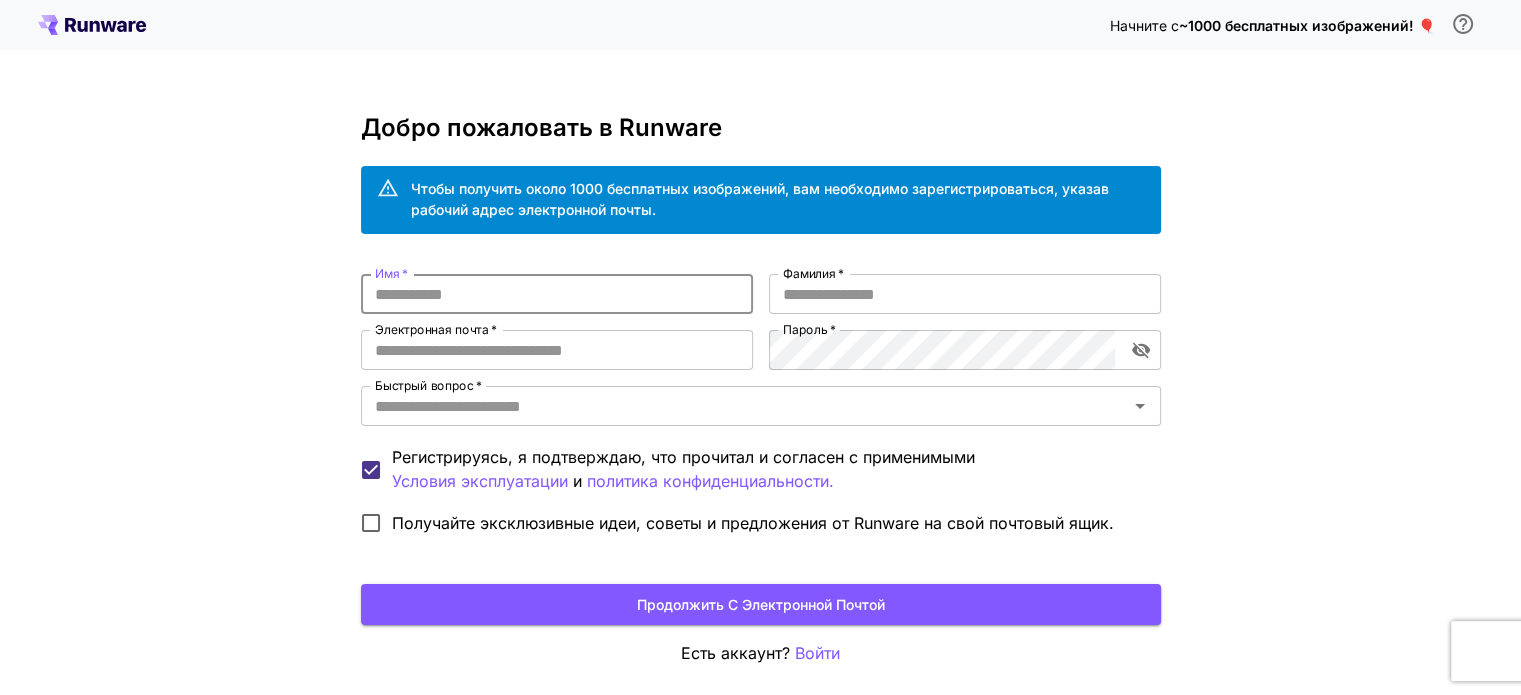 click on "Имя    *" at bounding box center [557, 294] 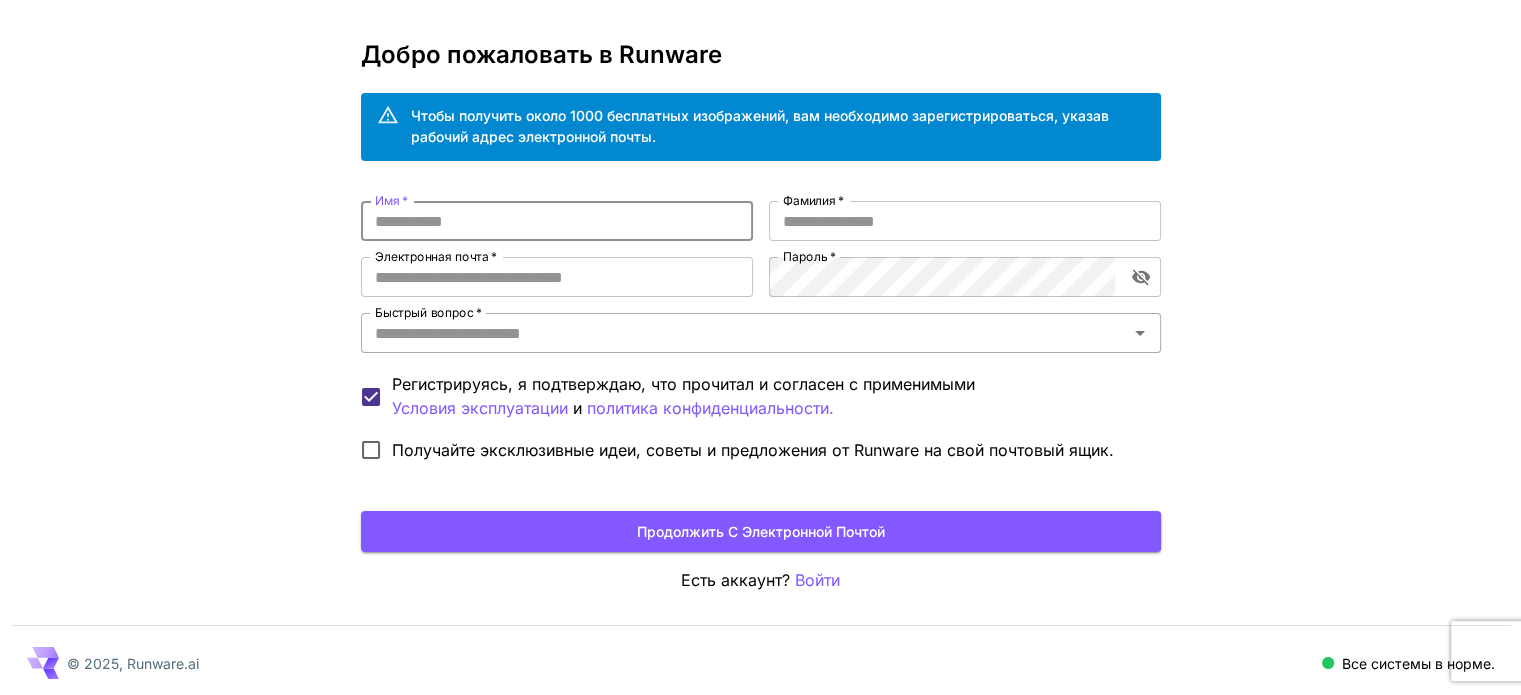 scroll, scrollTop: 77, scrollLeft: 0, axis: vertical 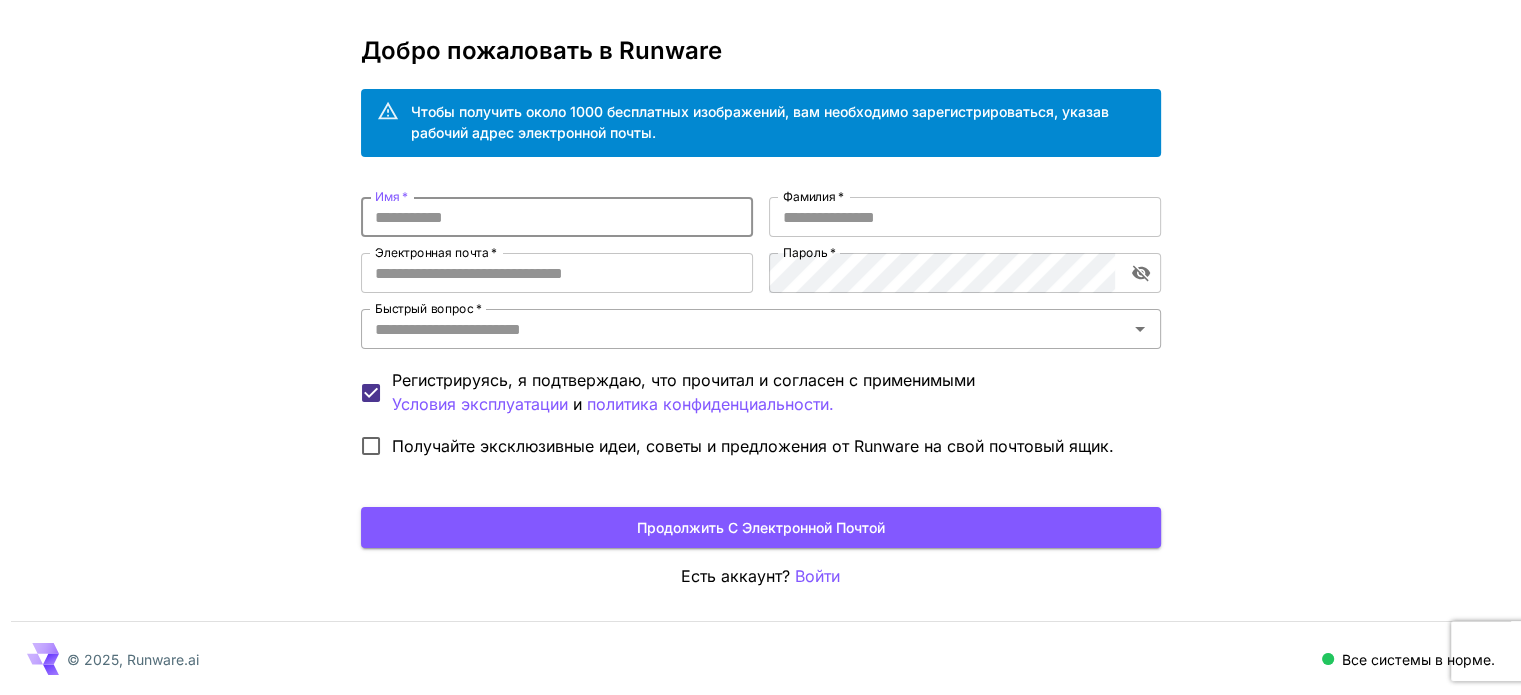 click on "Быстрый вопрос    *" at bounding box center (761, 329) 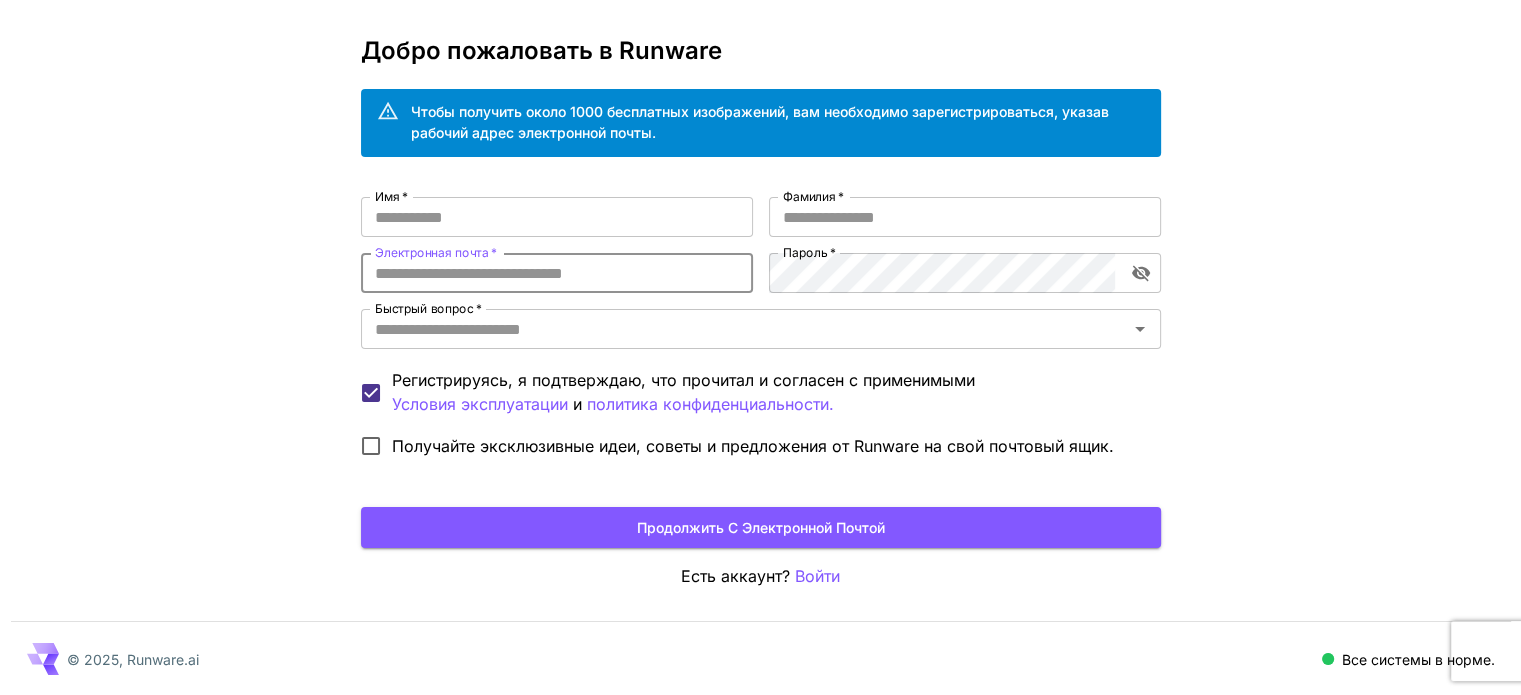 click on "Электронная почта    *" at bounding box center (557, 273) 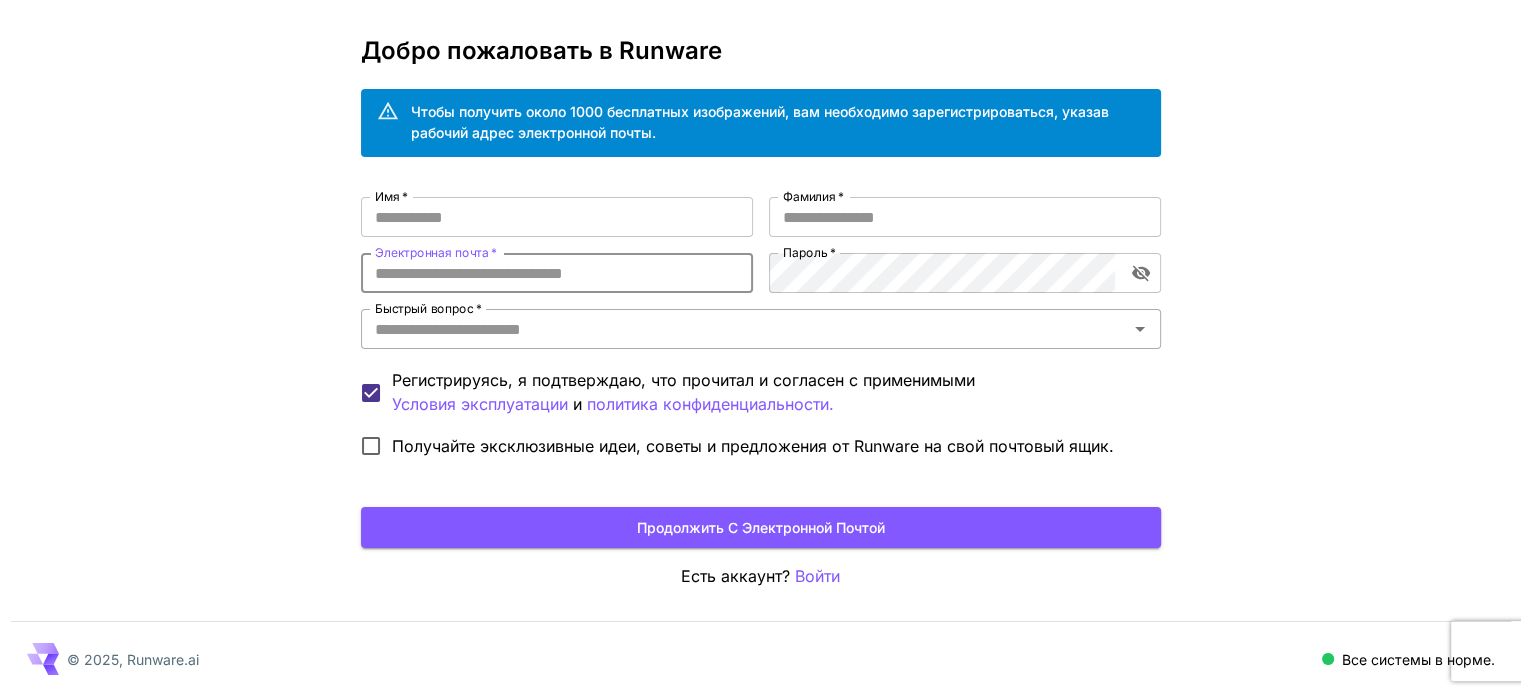 click on "Быстрый вопрос    *" at bounding box center [744, 329] 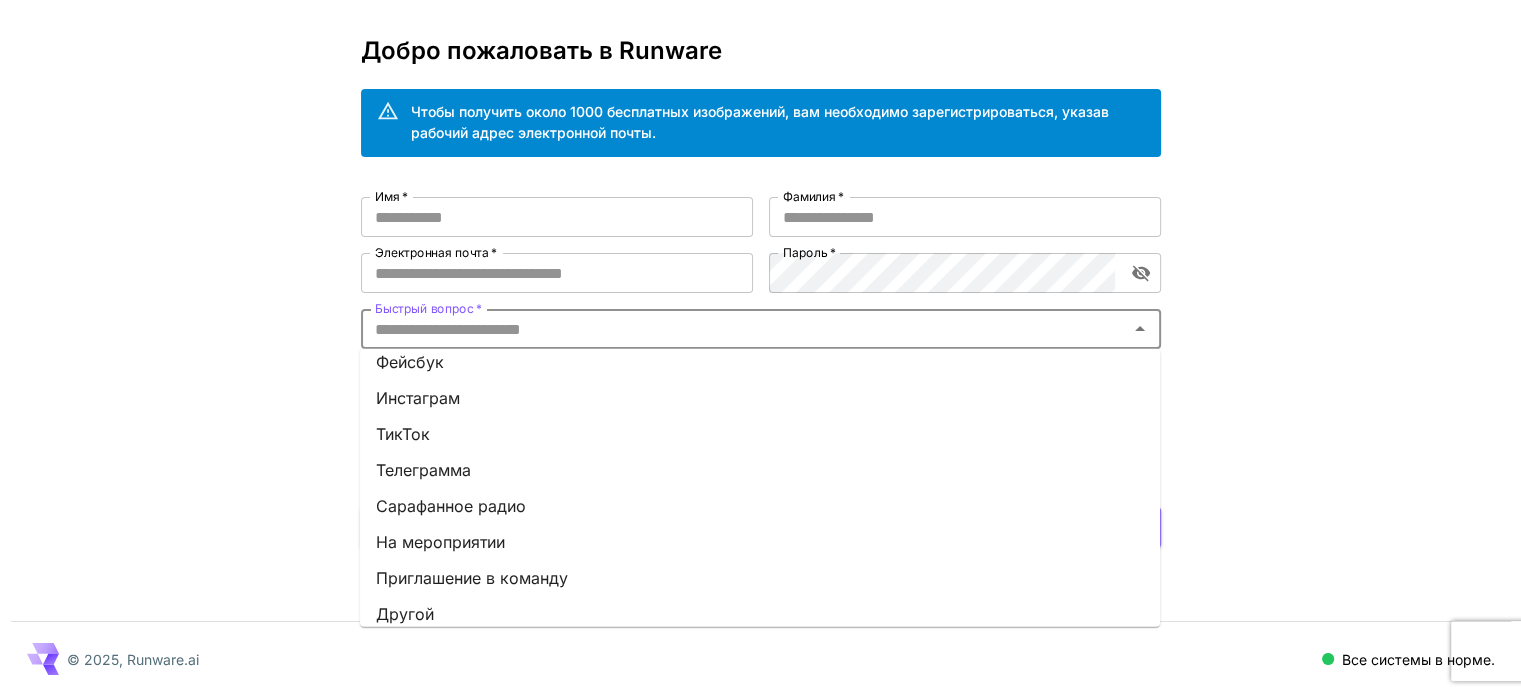 scroll, scrollTop: 277, scrollLeft: 0, axis: vertical 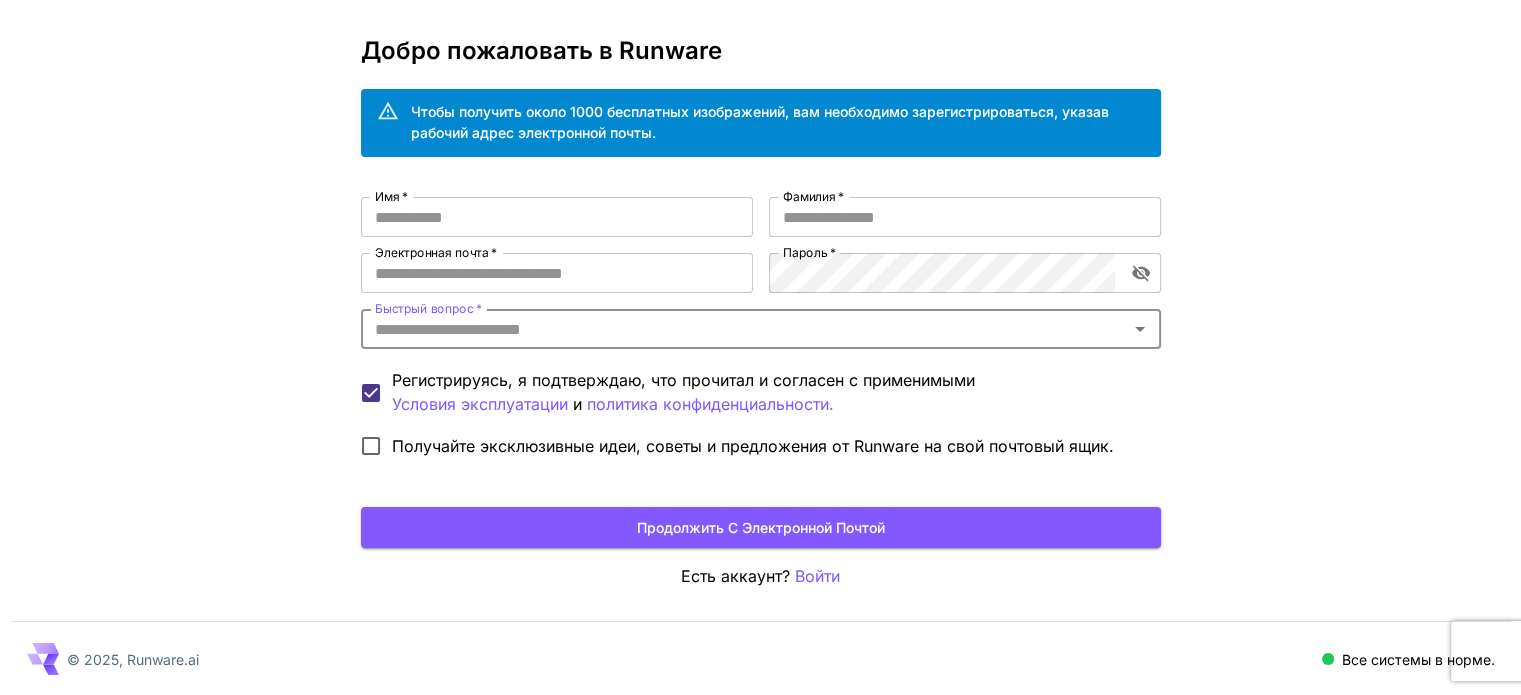 click on "Быстрый вопрос    *" at bounding box center [744, 329] 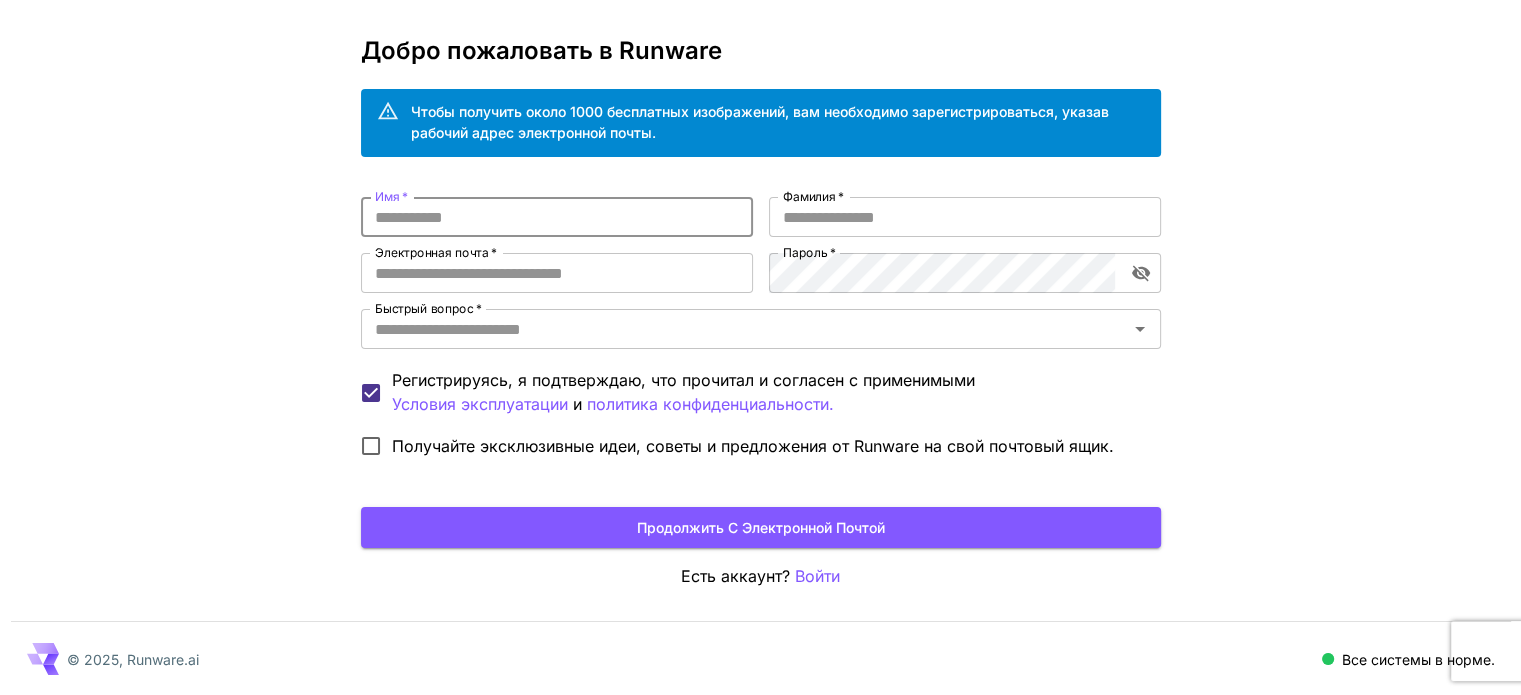 click on "Имя    *" at bounding box center (557, 217) 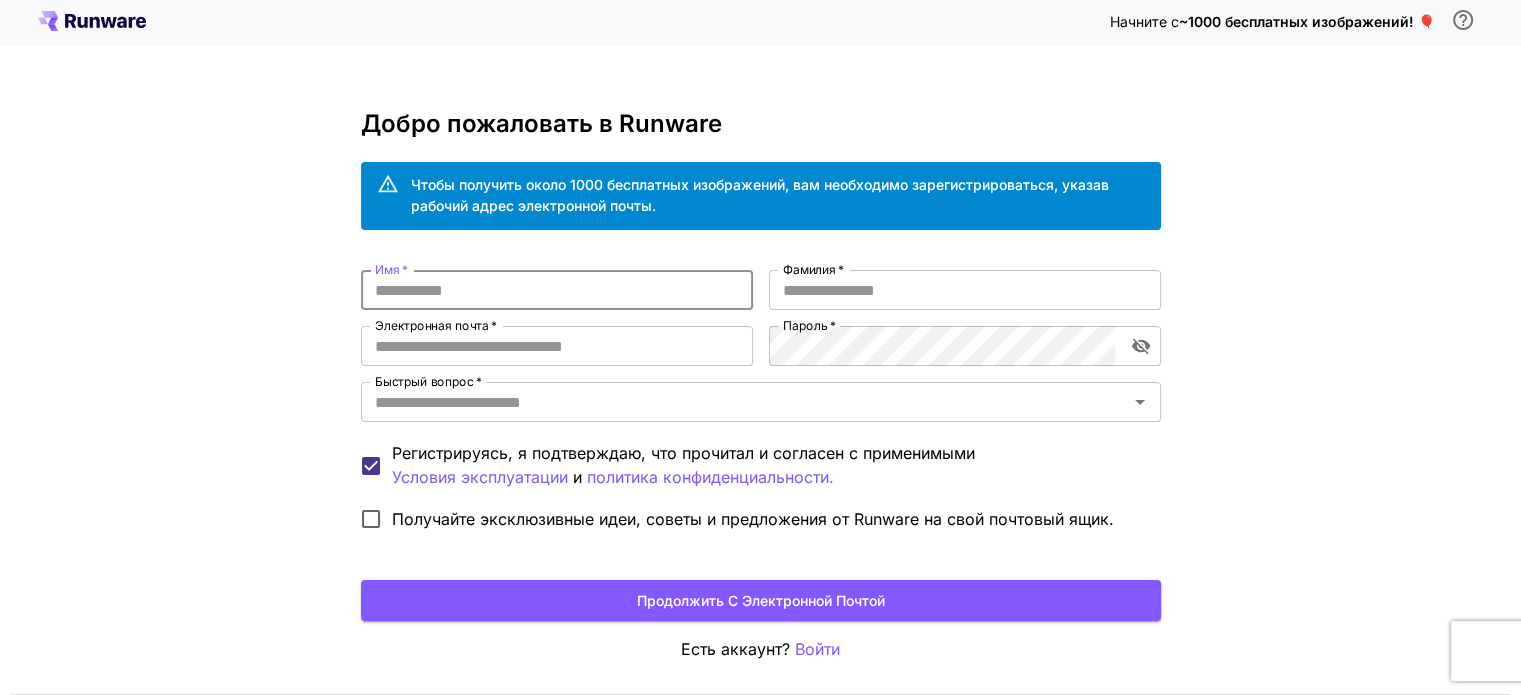 scroll, scrollTop: 0, scrollLeft: 0, axis: both 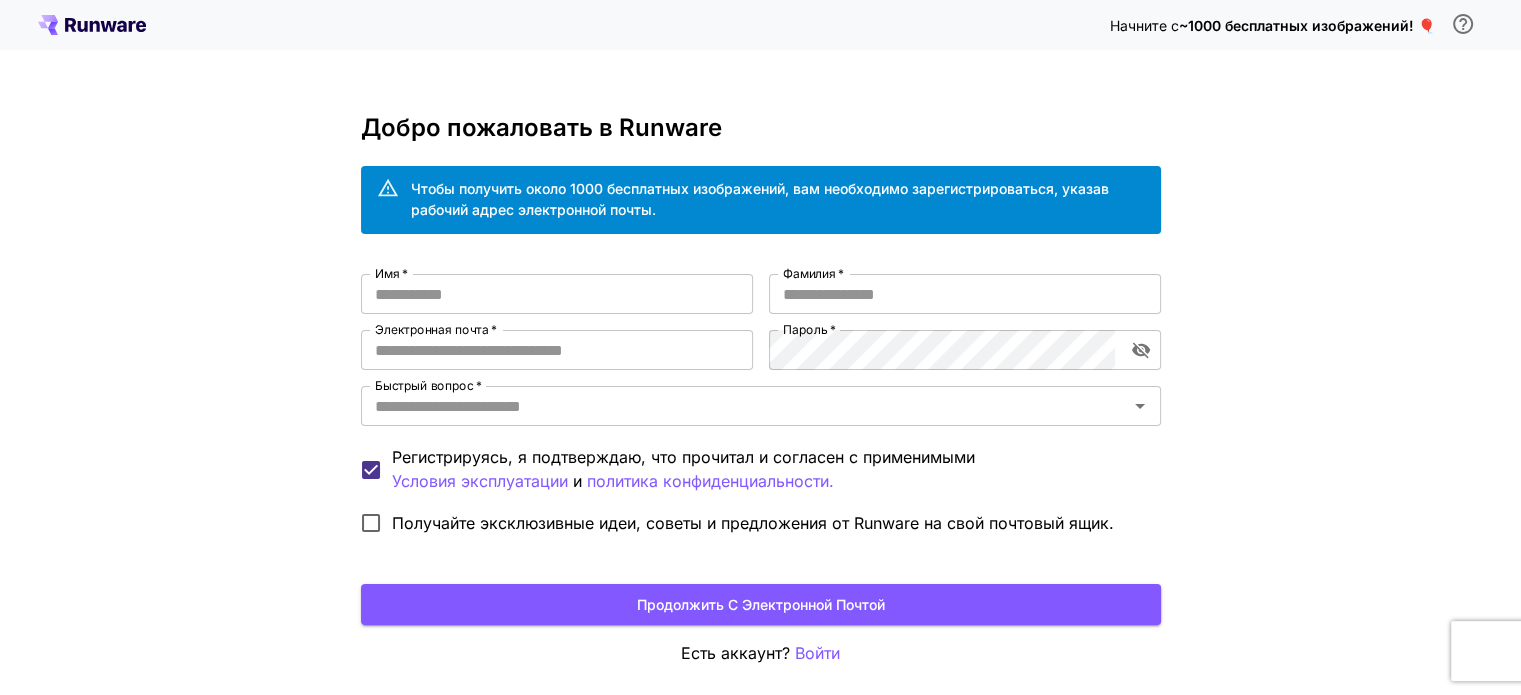 click 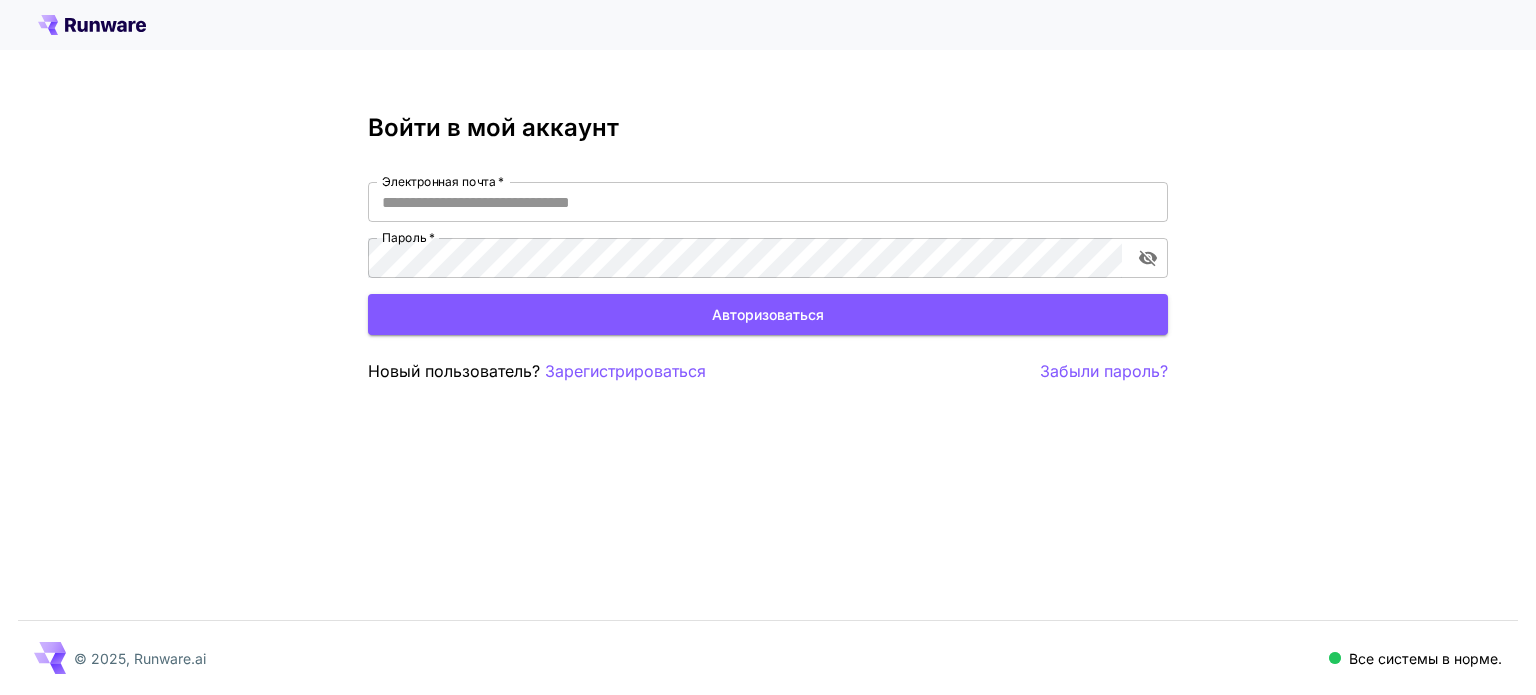 click 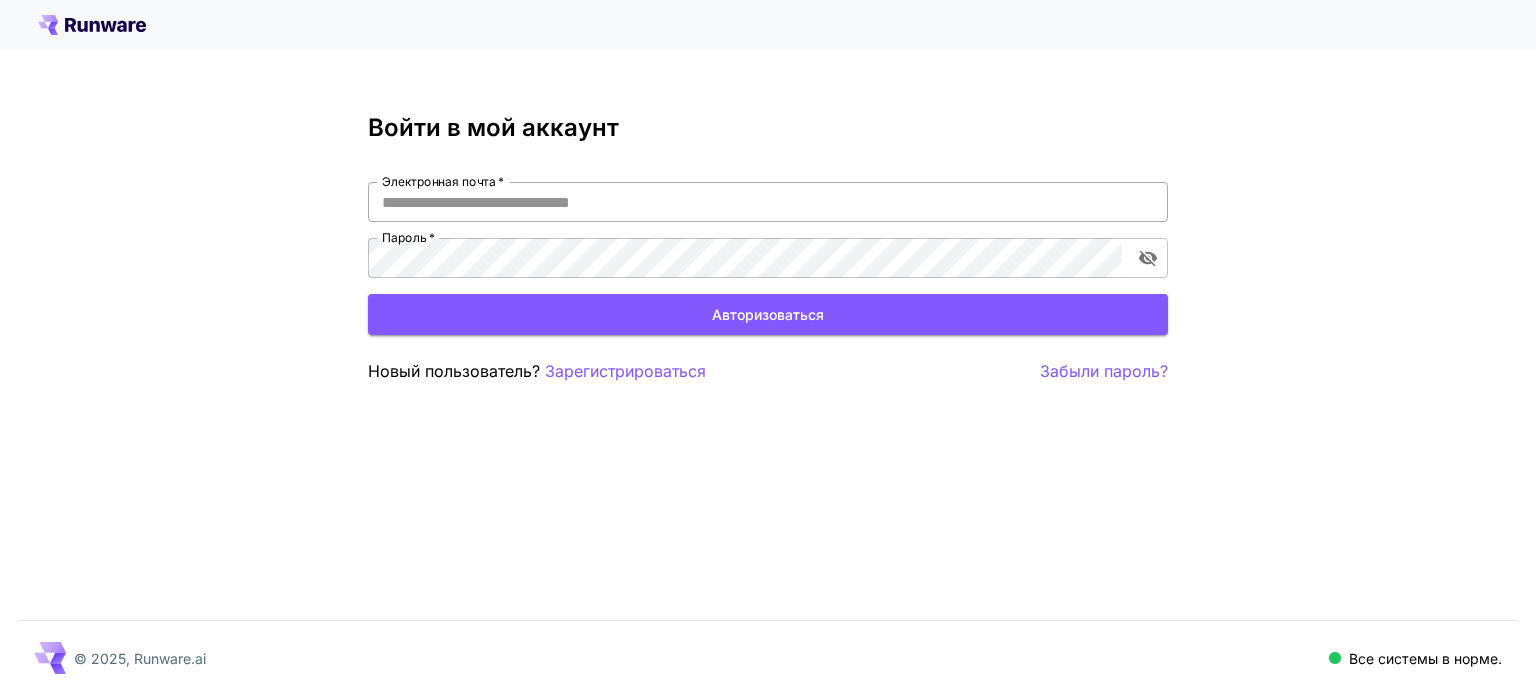 click on "Электронная почта    *" at bounding box center [768, 202] 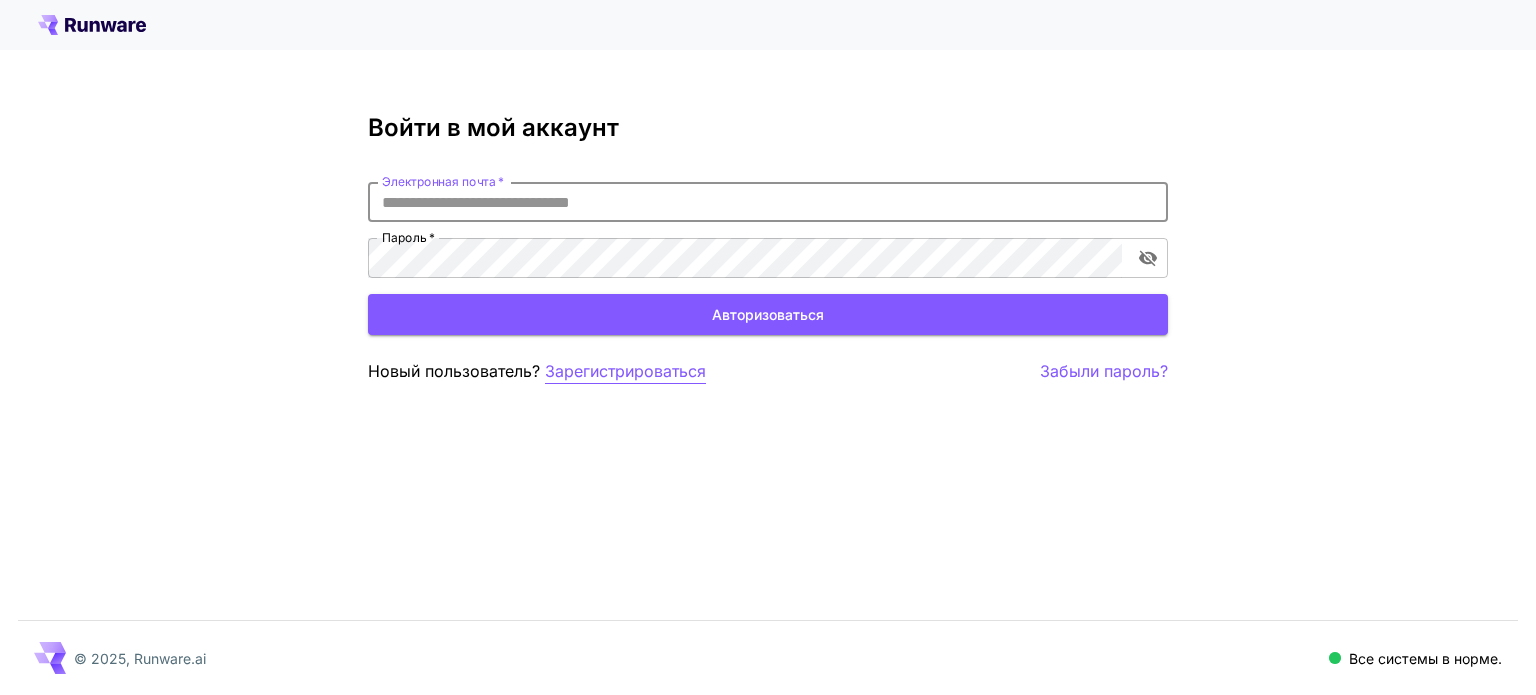 click on "Зарегистрироваться" at bounding box center (625, 371) 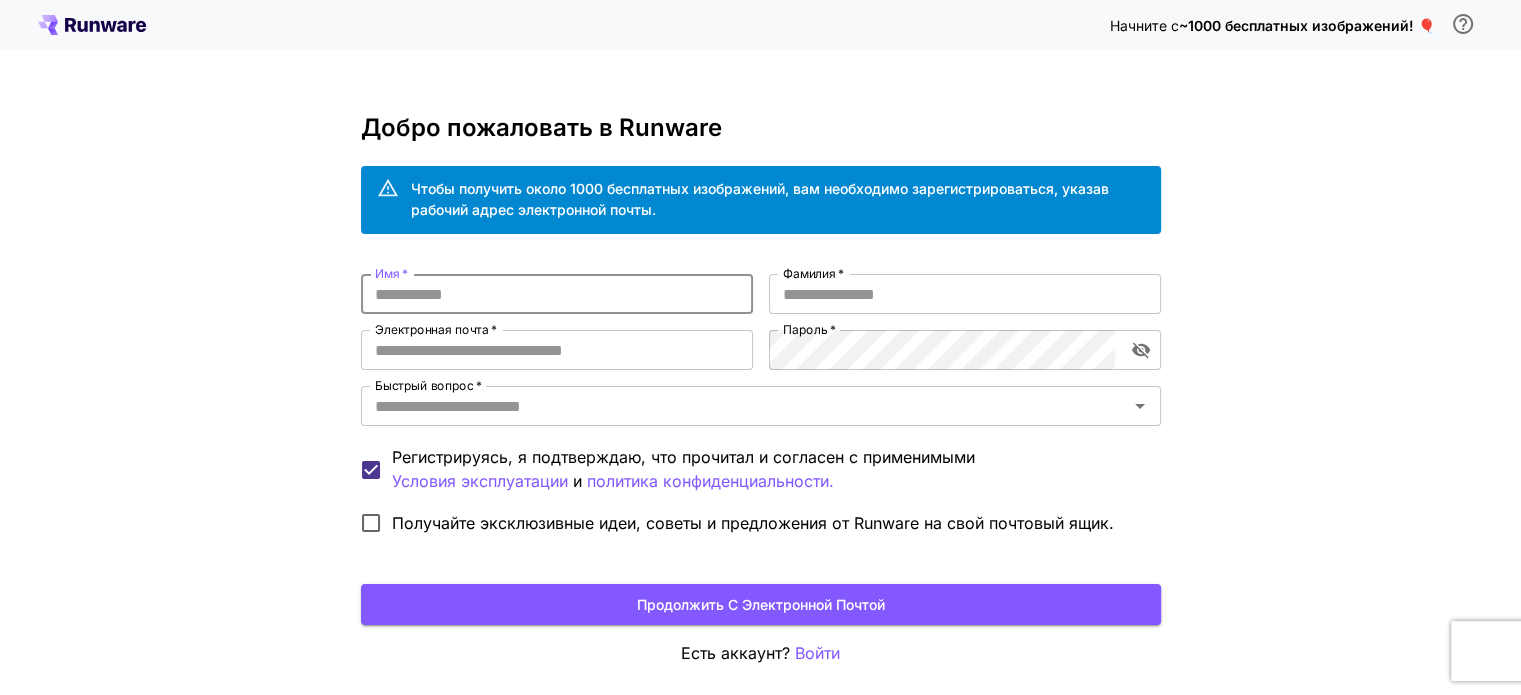 click on "Имя    *" at bounding box center (557, 294) 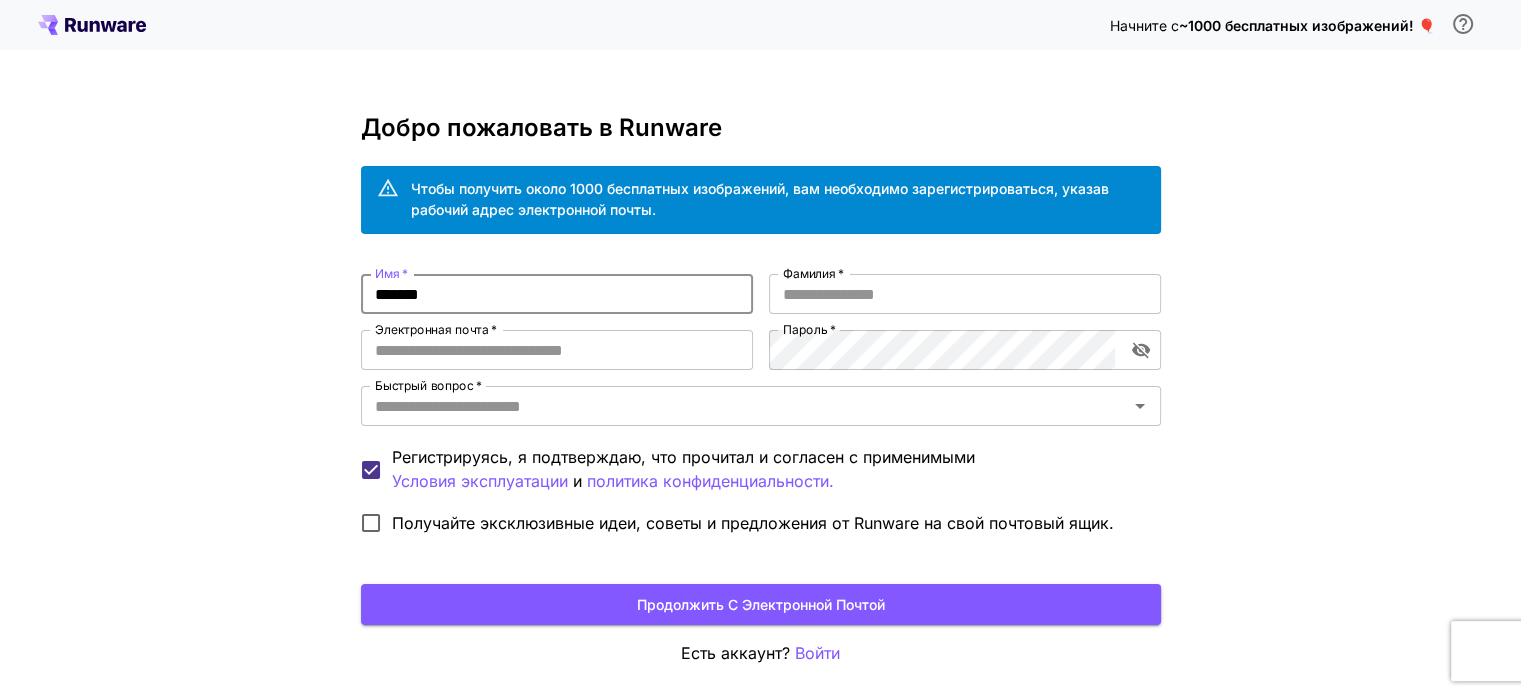 type on "********" 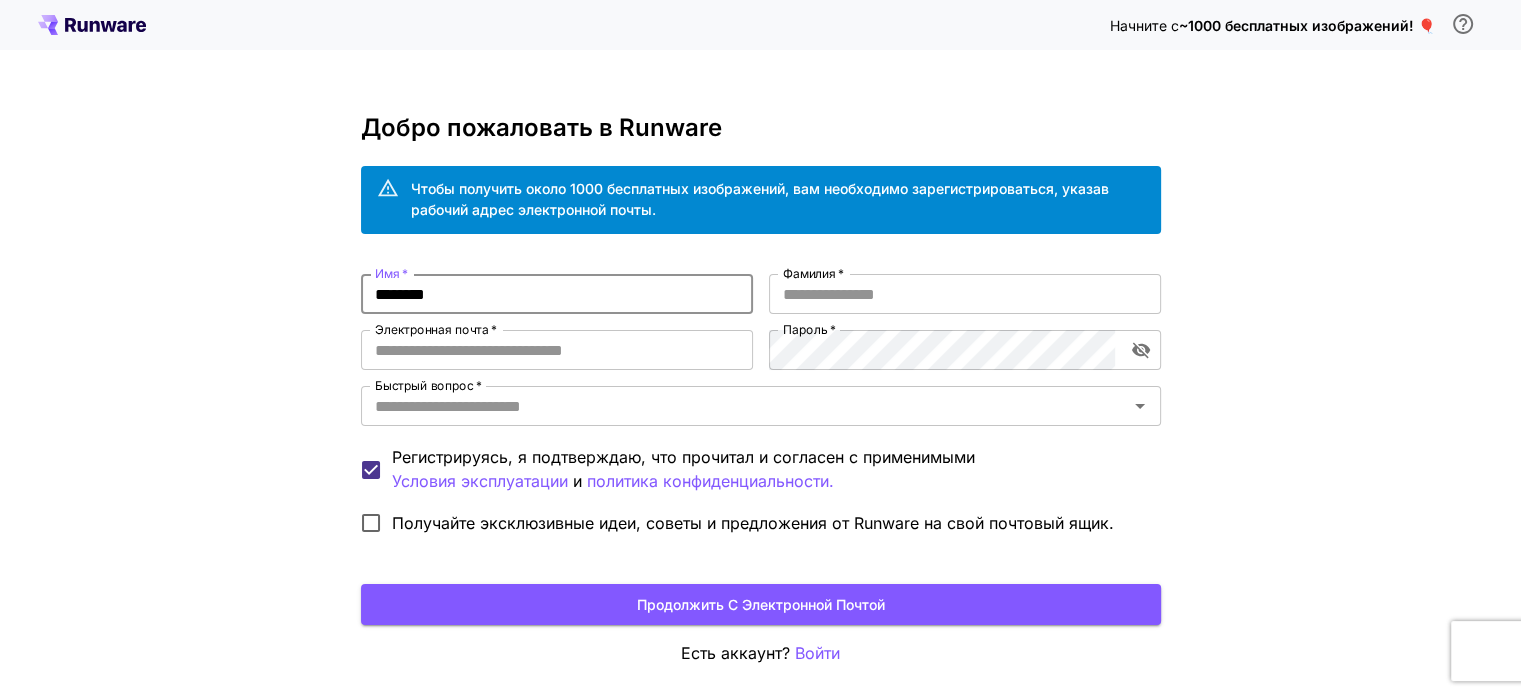 drag, startPoint x: 533, startPoint y: 298, endPoint x: 273, endPoint y: 308, distance: 260.19223 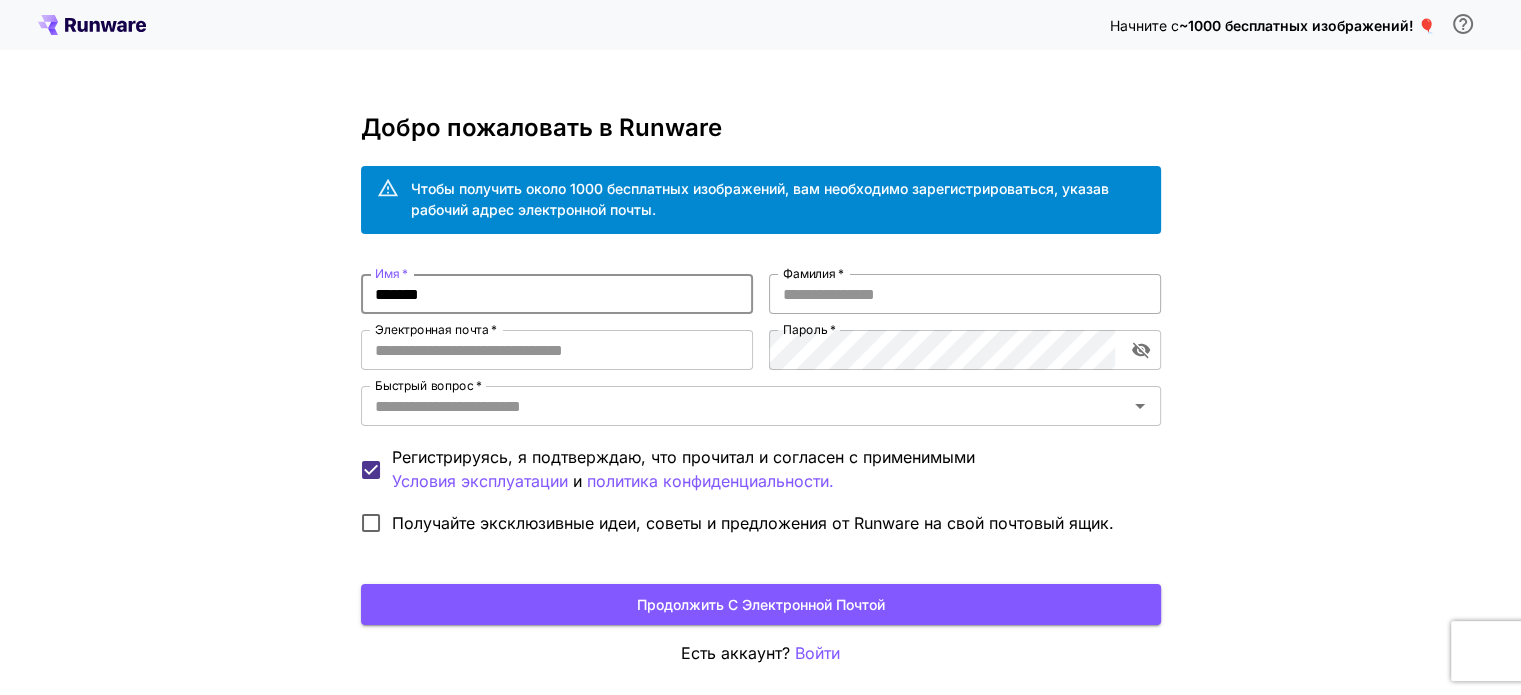 type on "*******" 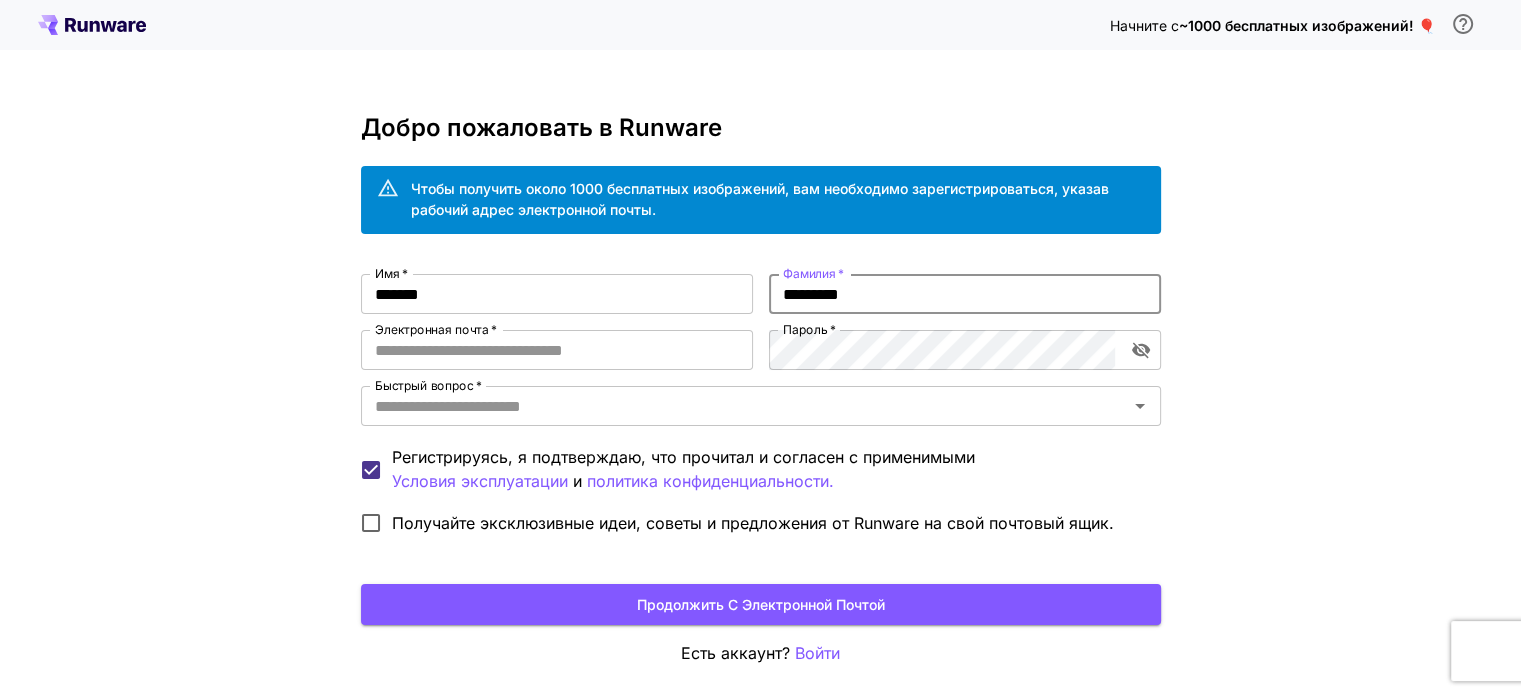 type on "*********" 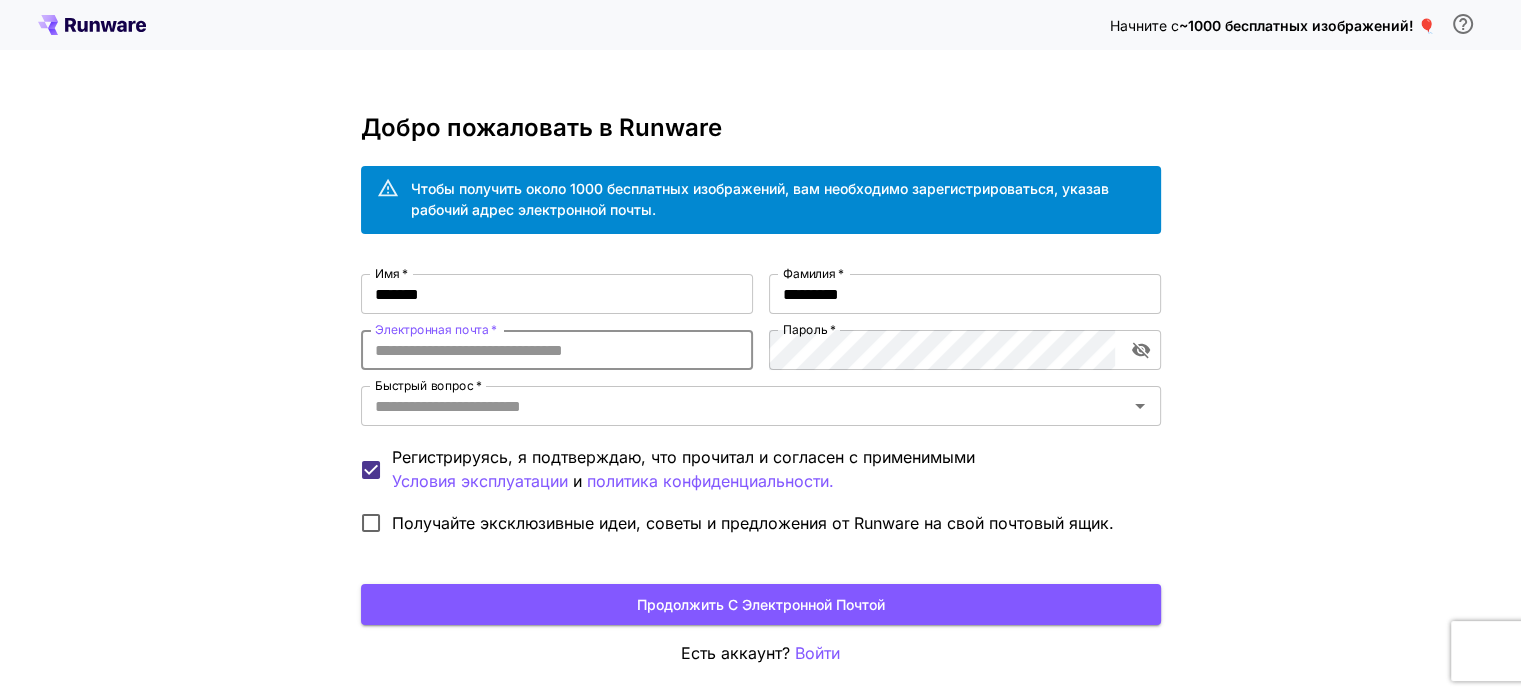 click on "Электронная почта    *" at bounding box center [557, 350] 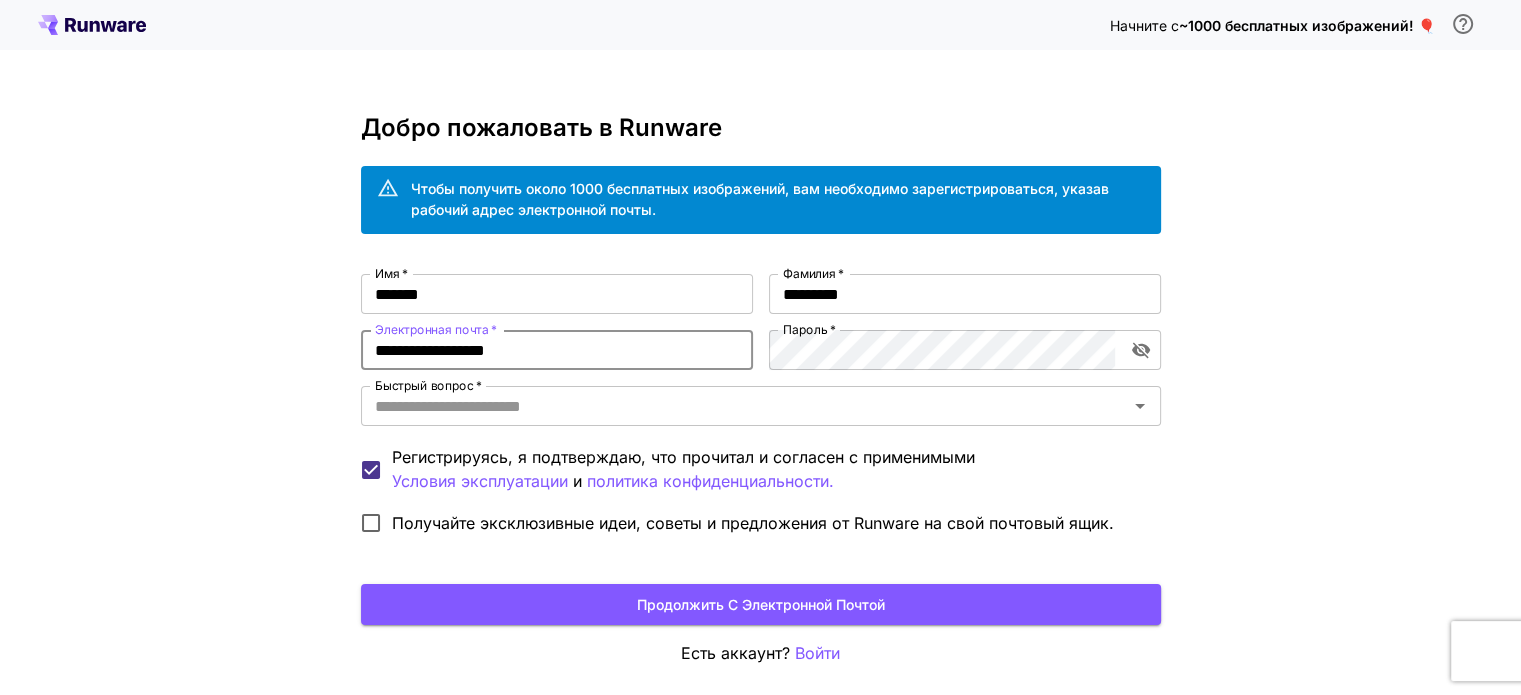 click on "**********" at bounding box center (557, 350) 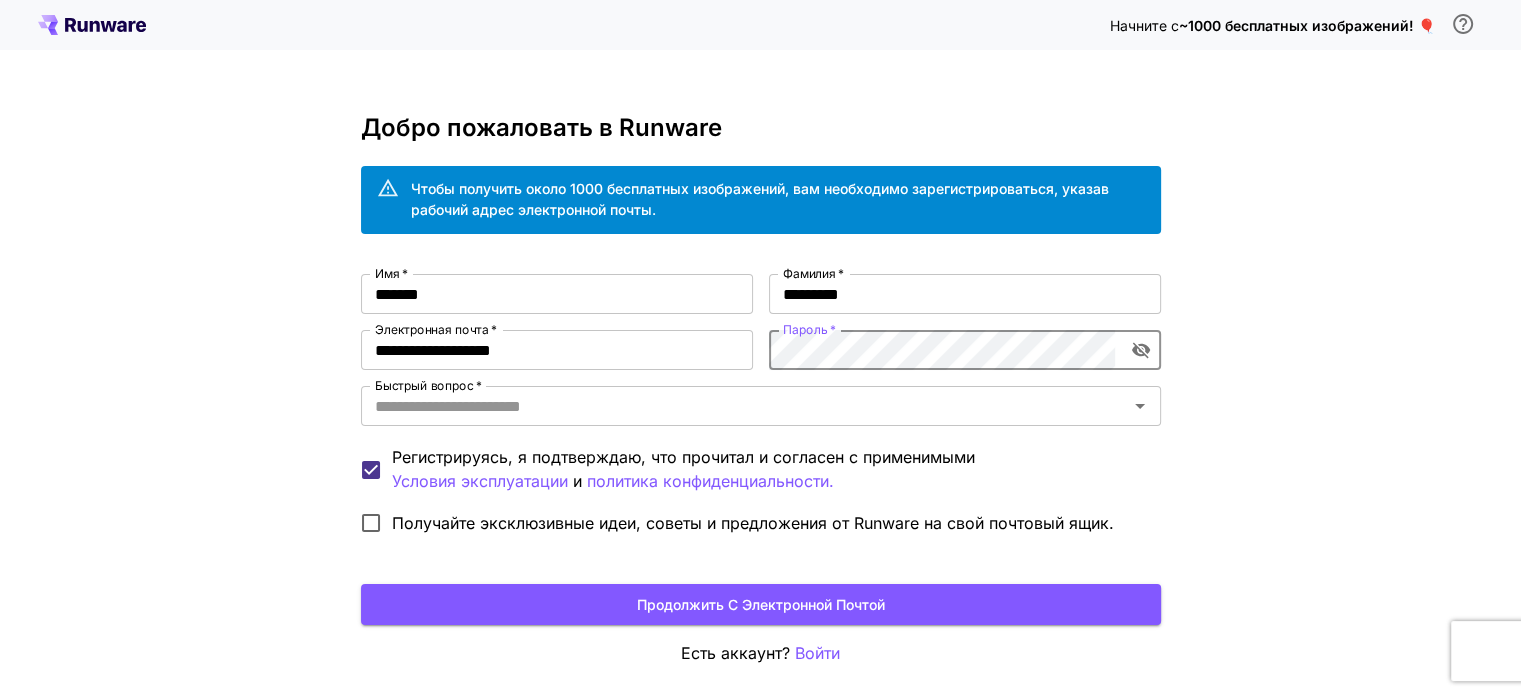 click 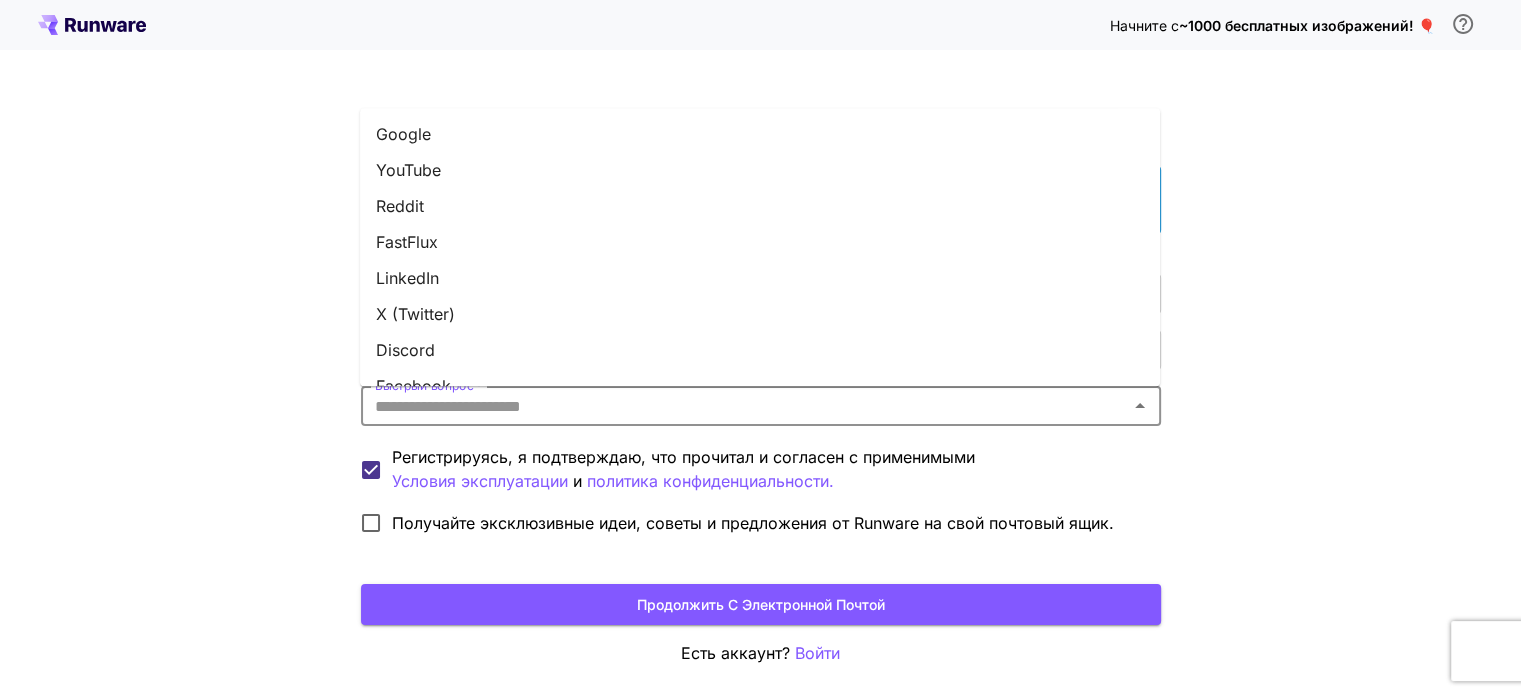 click on "Быстрый вопрос    *" at bounding box center [744, 406] 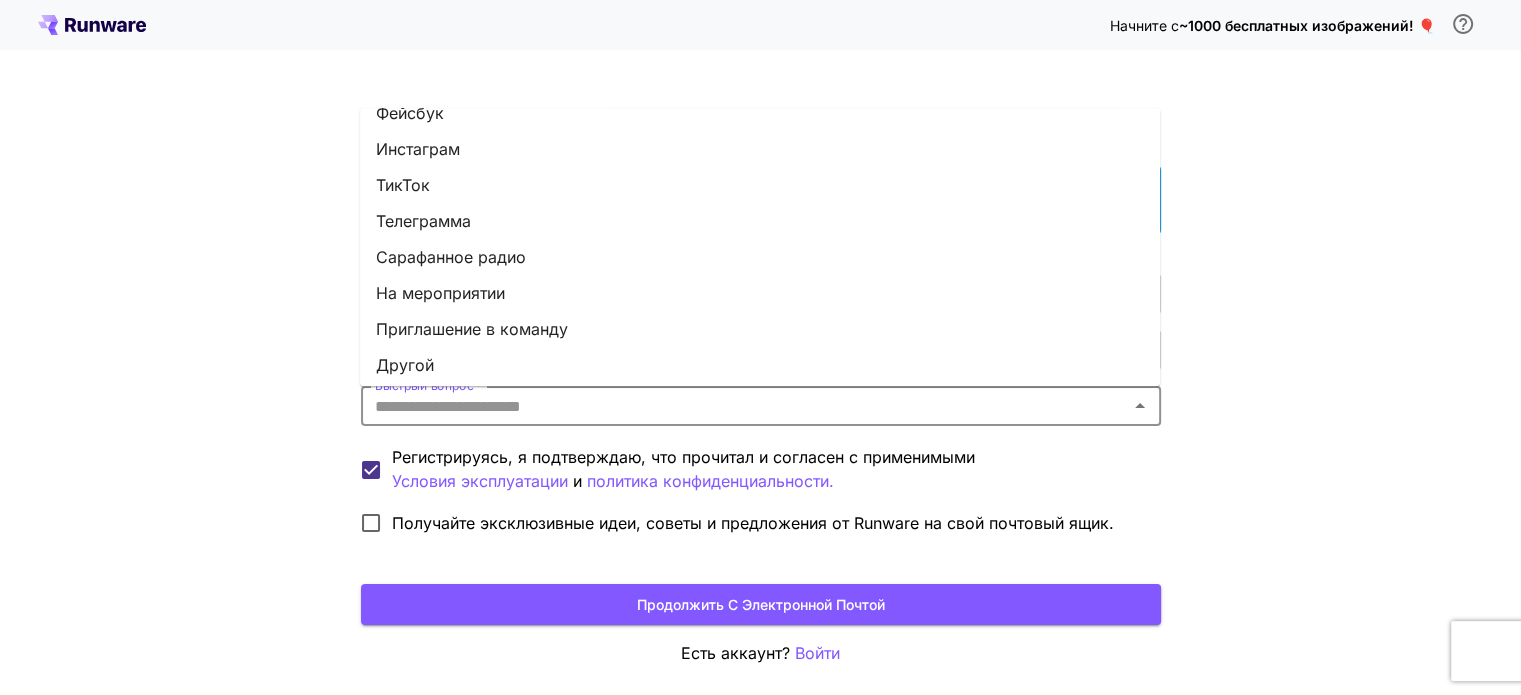 scroll, scrollTop: 277, scrollLeft: 0, axis: vertical 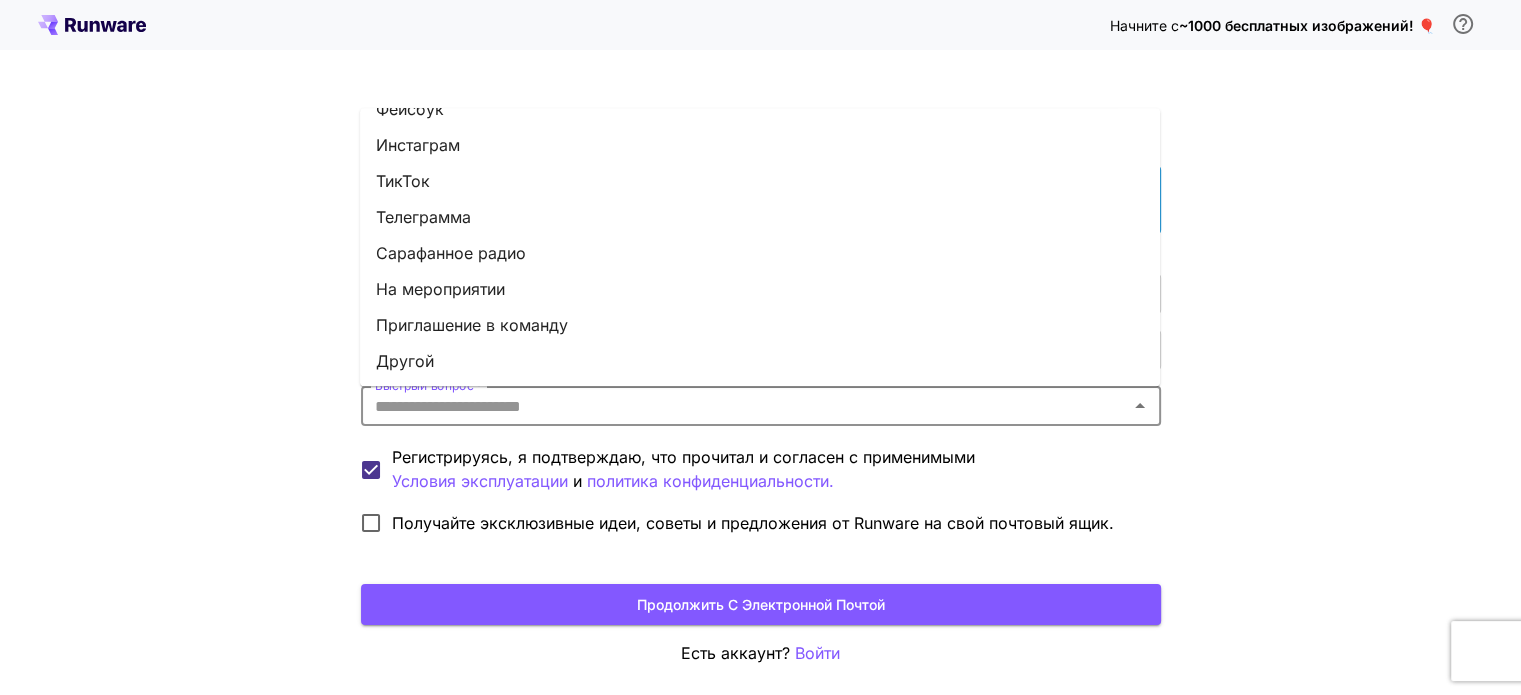 click on "Начните с  ~1000 бесплатных изображений! 🎈 Добро пожаловать в Runware Чтобы получить около 1000 бесплатных изображений, вам необходимо зарегистрироваться, указав рабочий адрес электронной почты. Имя    * ******* Имя    * Фамилия    * ********* Фамилия    * Электронная почта    * [EMAIL] Электронная почта    * Пароль    * Пароль    * Быстрый вопрос    * Быстрый вопрос    * Регистрируясь, я подтверждаю, что прочитал и согласен с применимыми   Условия эксплуатации     и   политика конфиденциальности.   Продолжить с электронной почтой Есть аккаунт?   Войти © 2025, Runware.ai" at bounding box center [760, 386] 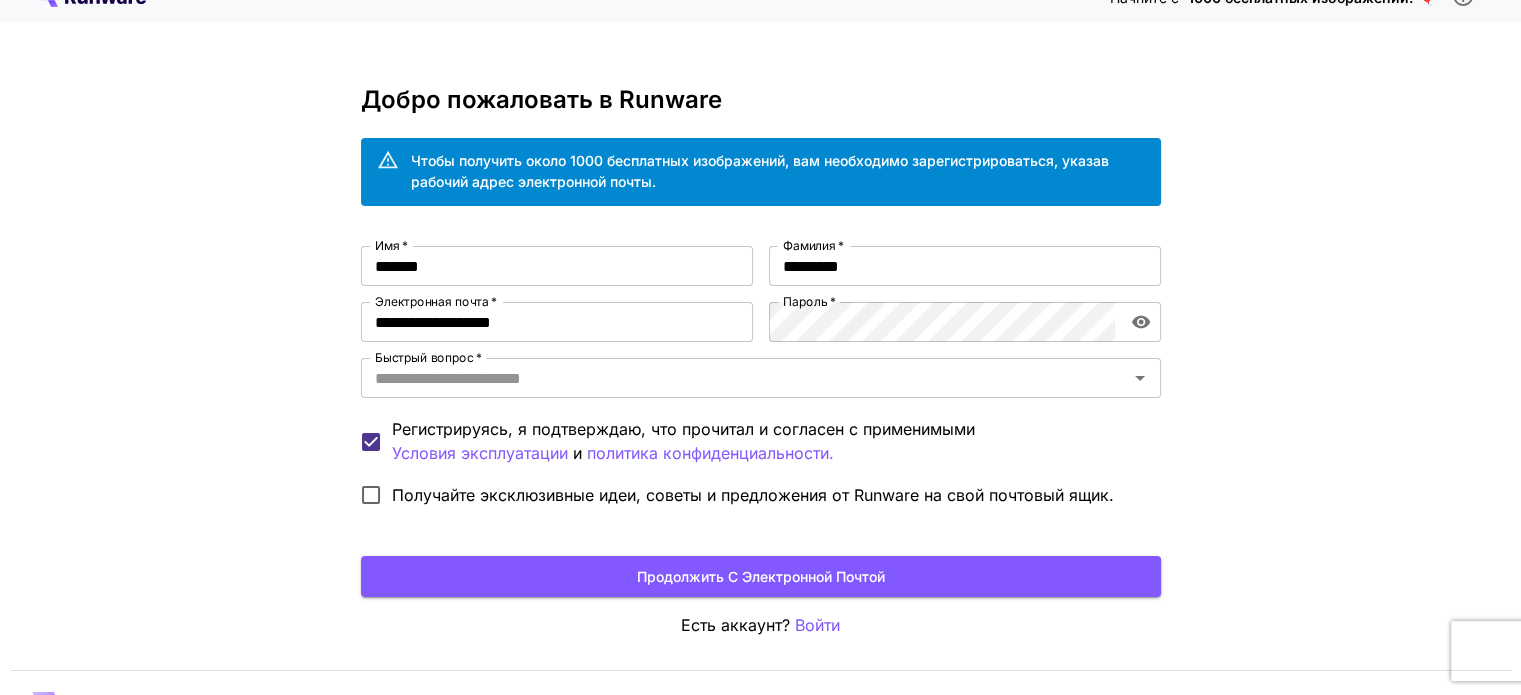 scroll, scrollTop: 77, scrollLeft: 0, axis: vertical 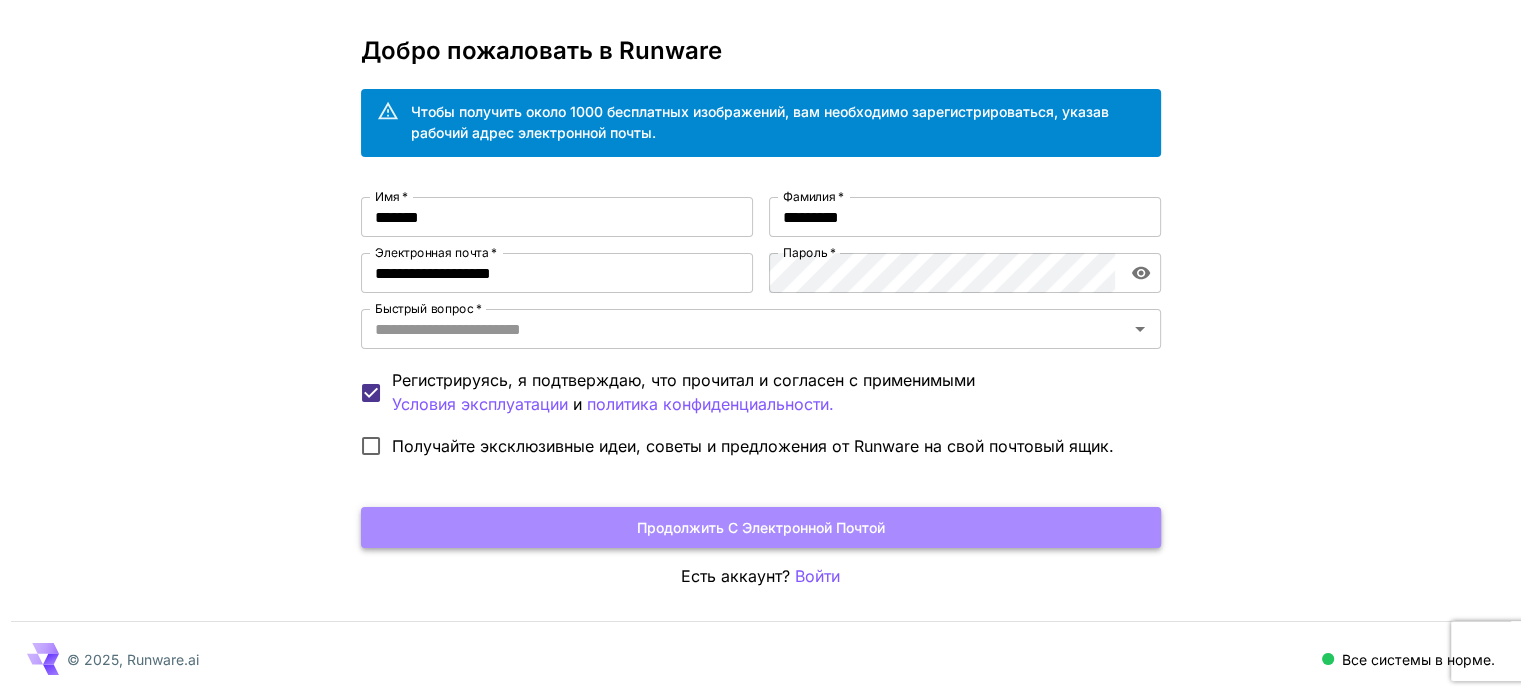 click on "Продолжить с электронной почтой" at bounding box center [761, 527] 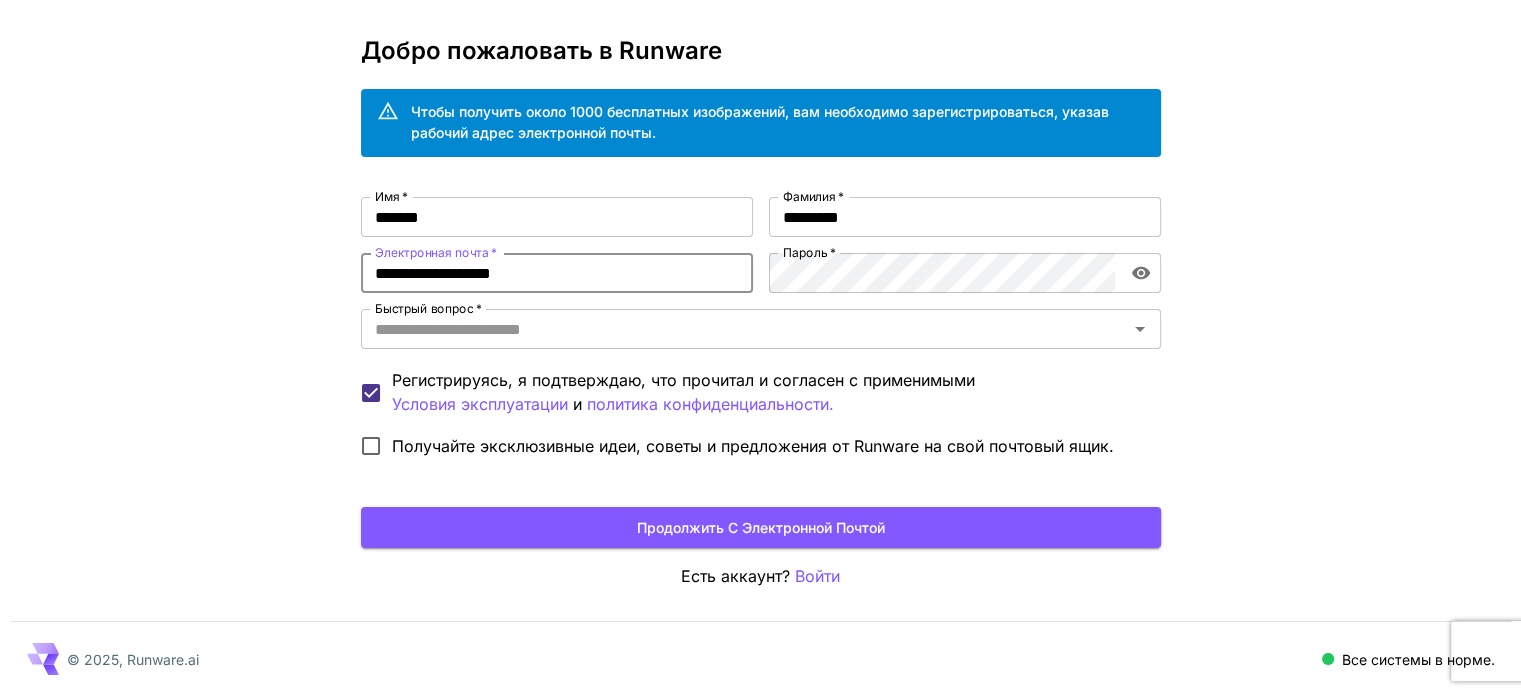 click on "**********" at bounding box center [557, 273] 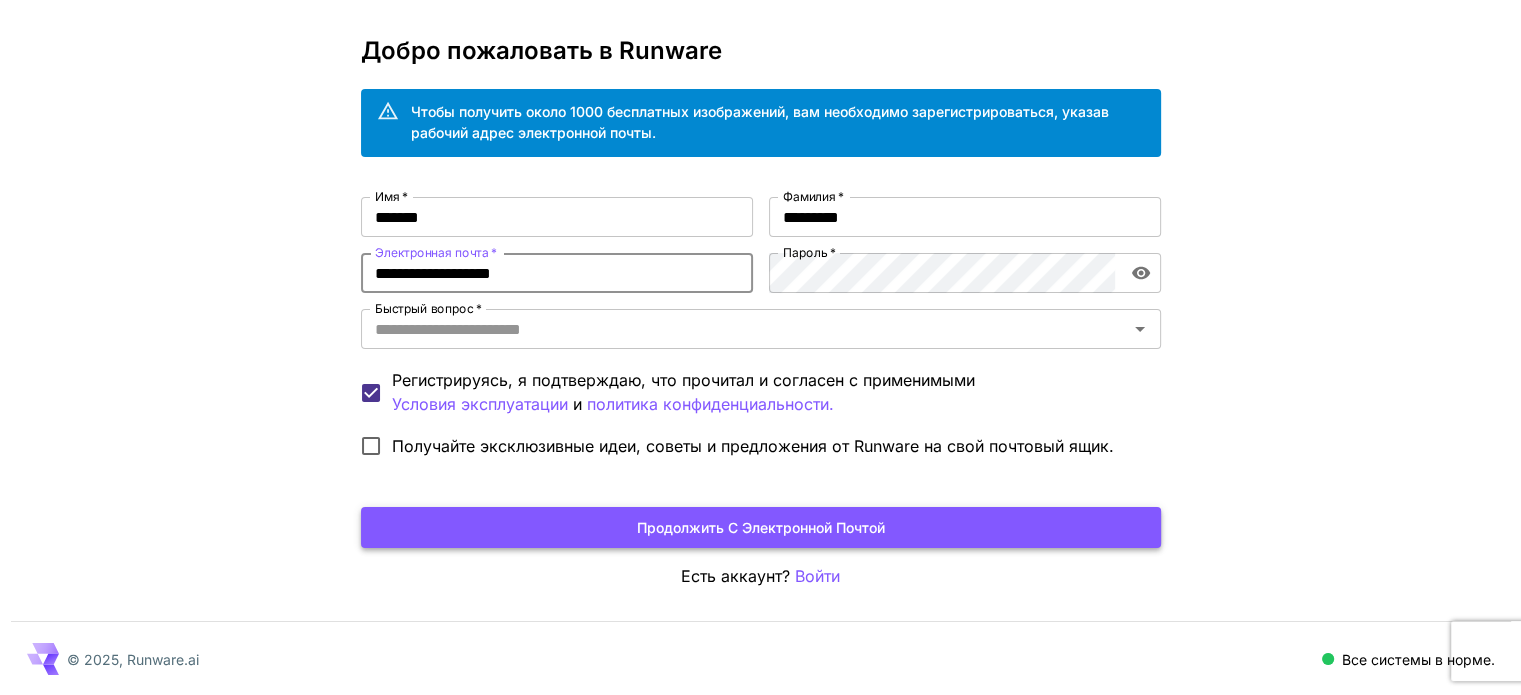 click on "Продолжить с электронной почтой" at bounding box center [761, 527] 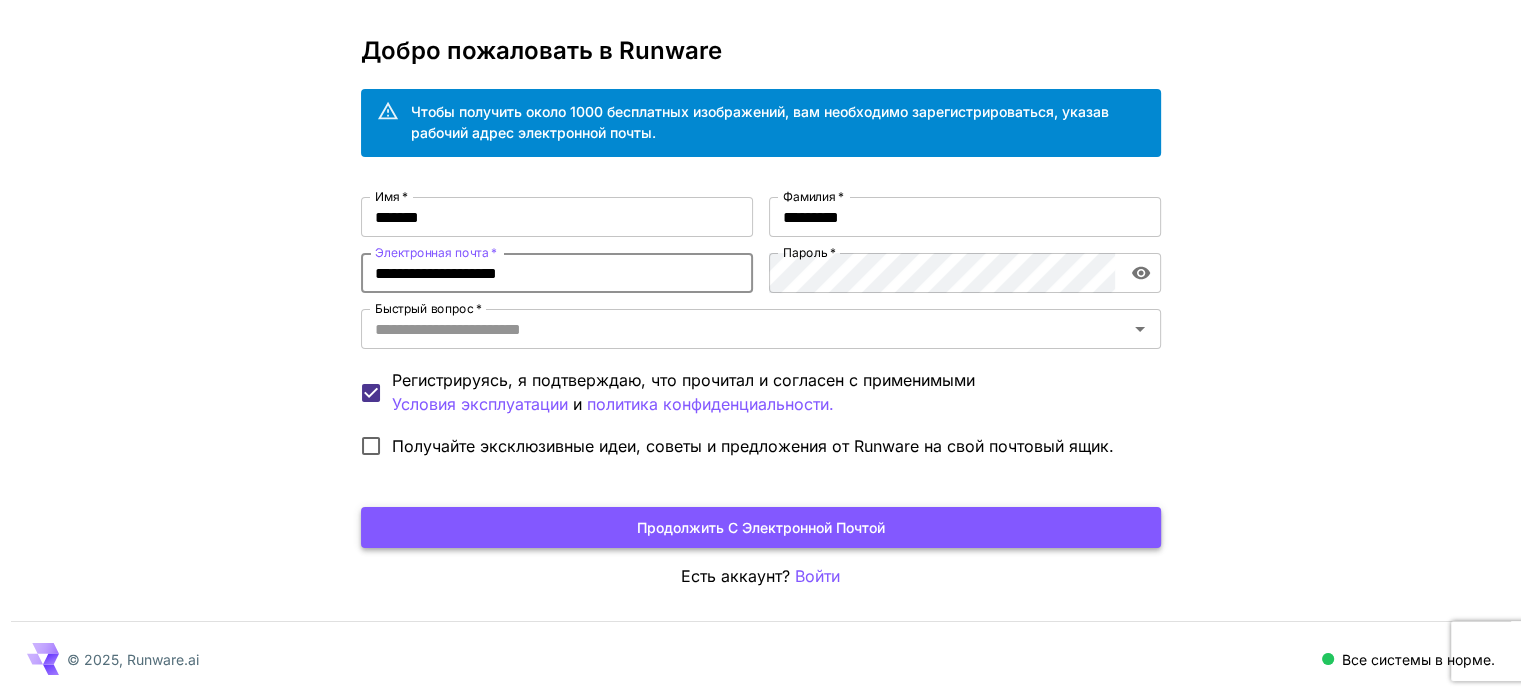 type on "**********" 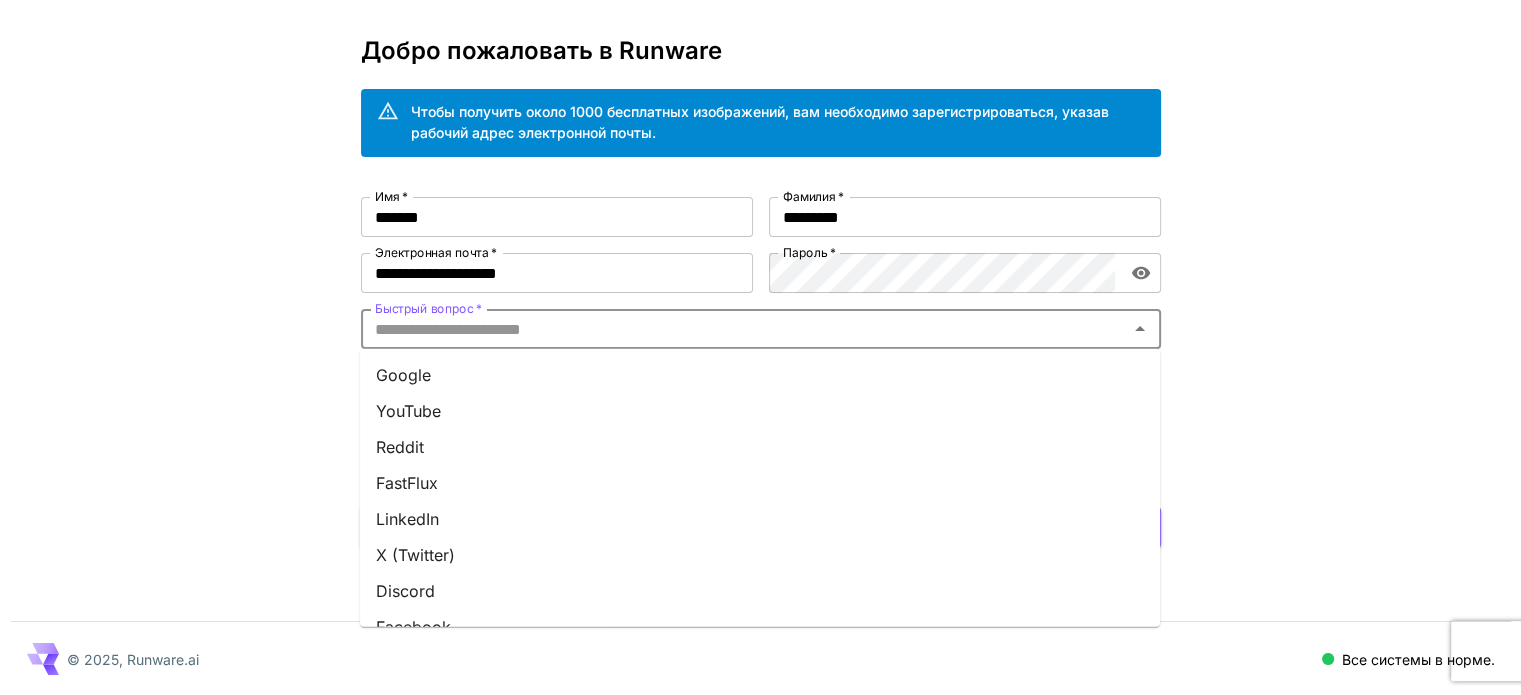 click on "Быстрый вопрос    *" at bounding box center [744, 329] 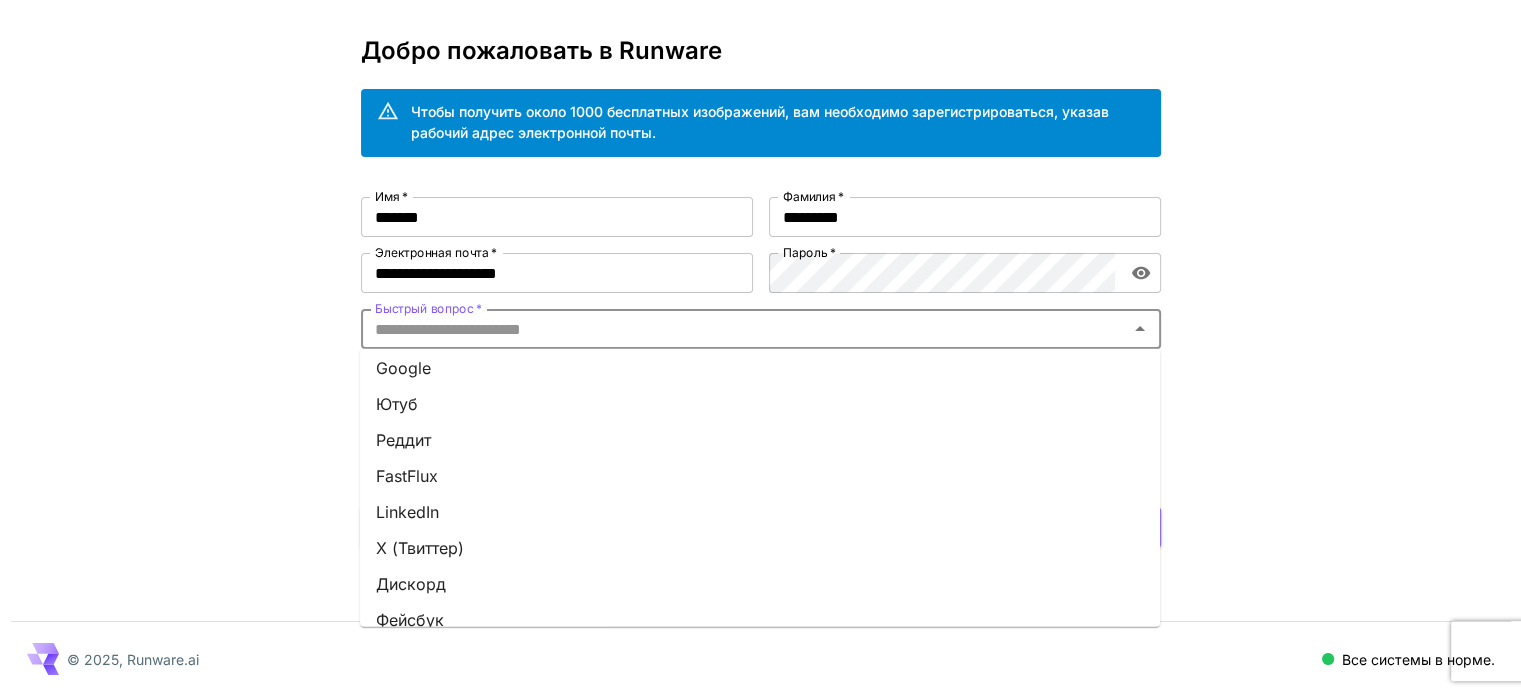 scroll, scrollTop: 0, scrollLeft: 0, axis: both 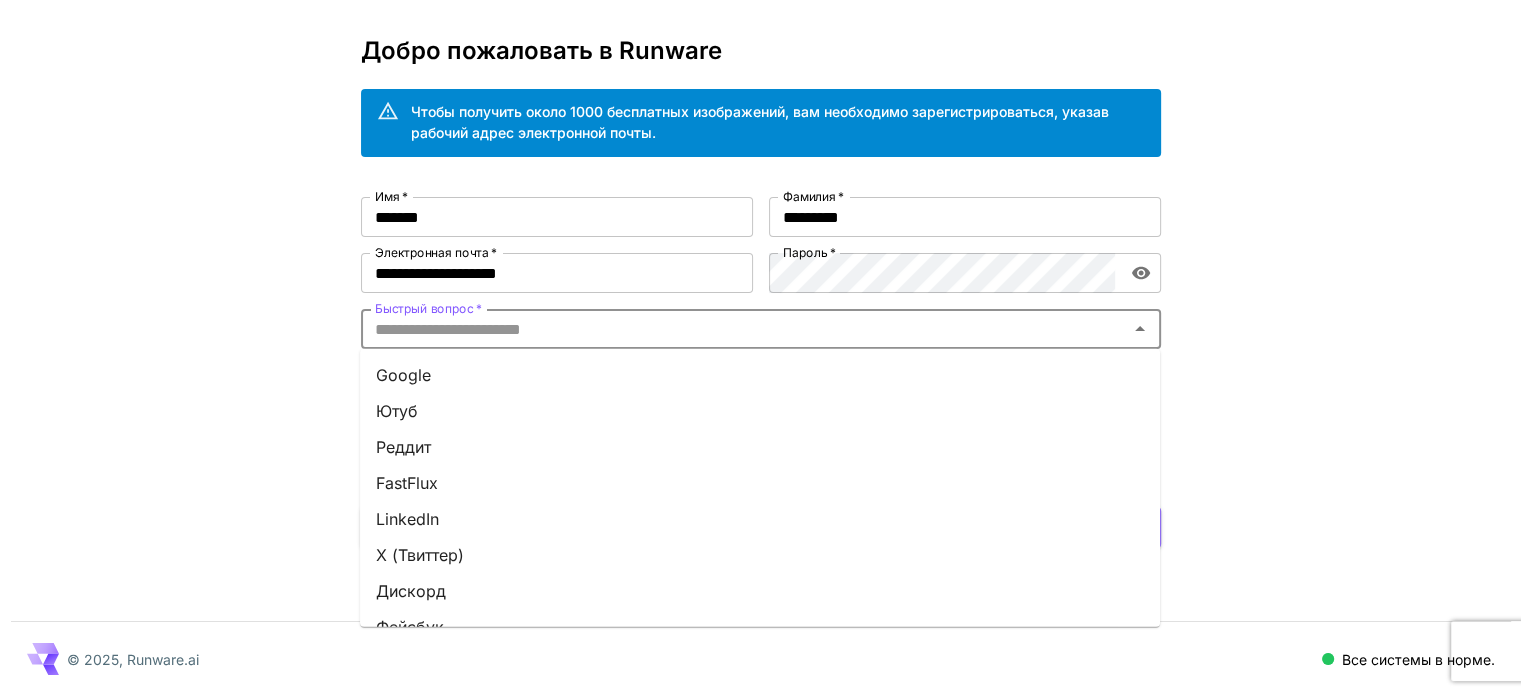 click on "Google" at bounding box center (760, 375) 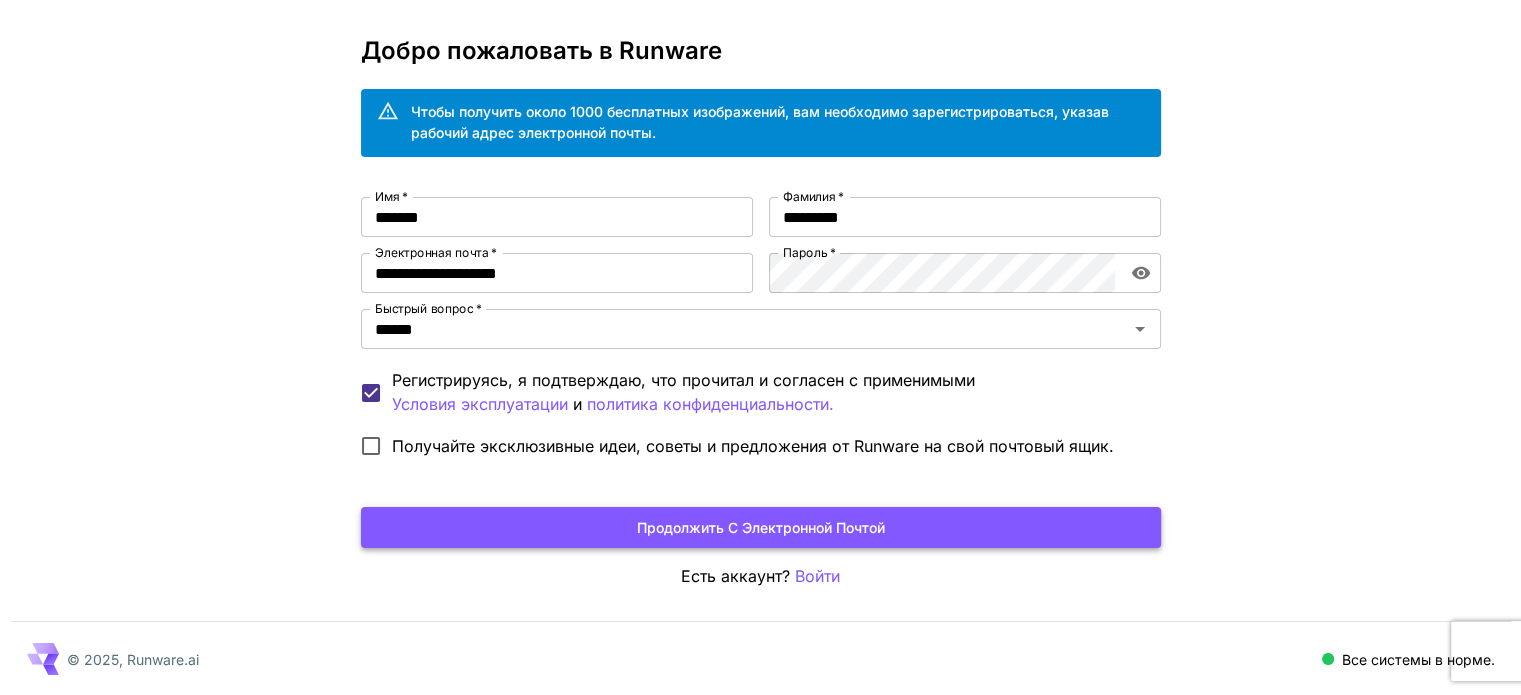 click on "Продолжить с электронной почтой" at bounding box center (761, 527) 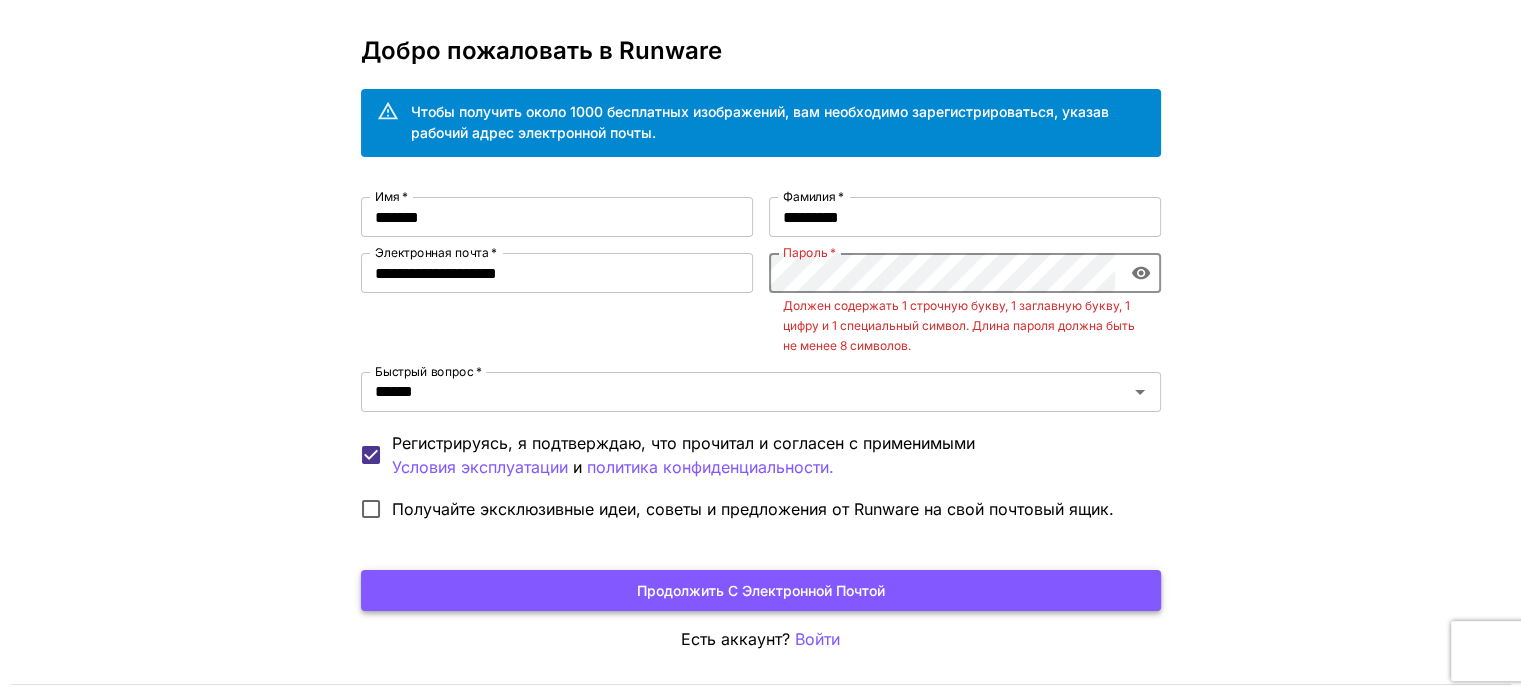 click on "Продолжить с электронной почтой" at bounding box center (761, 590) 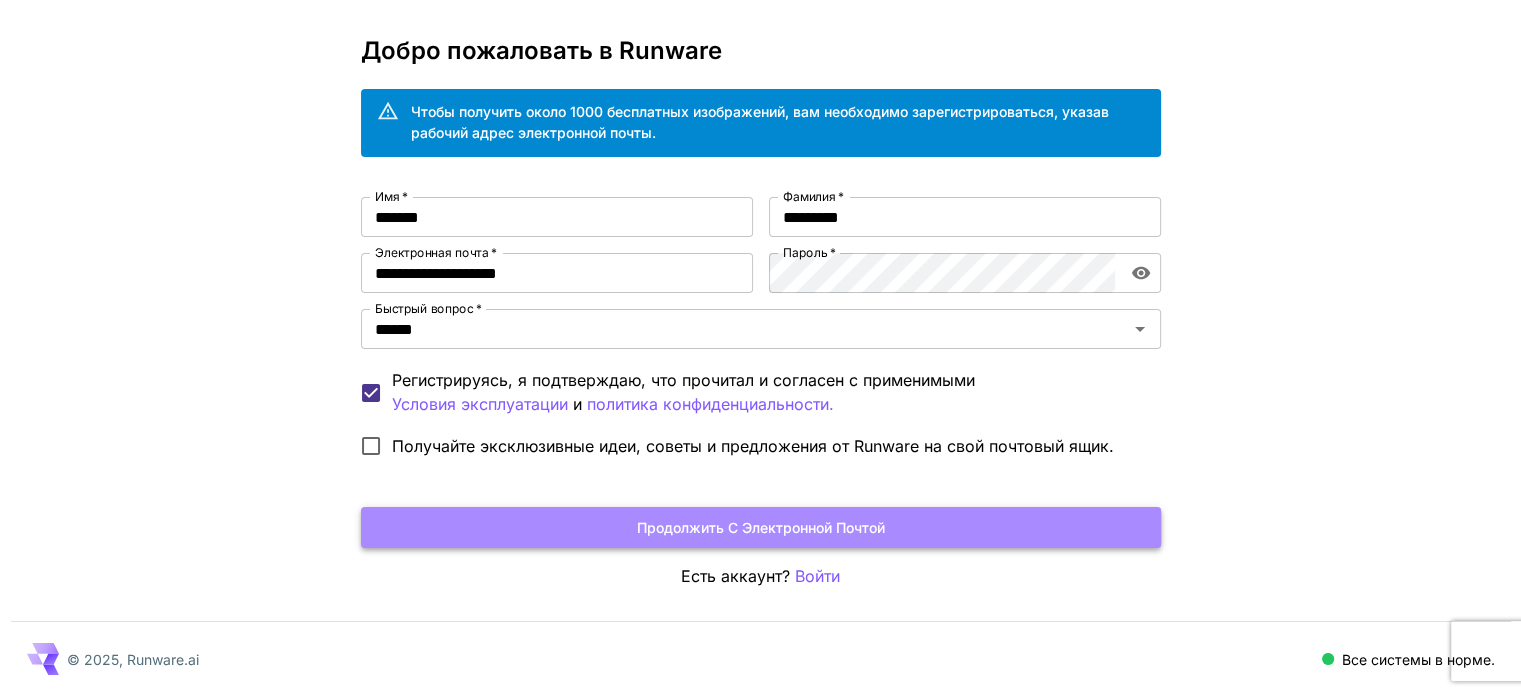 click on "Продолжить с электронной почтой" at bounding box center [761, 527] 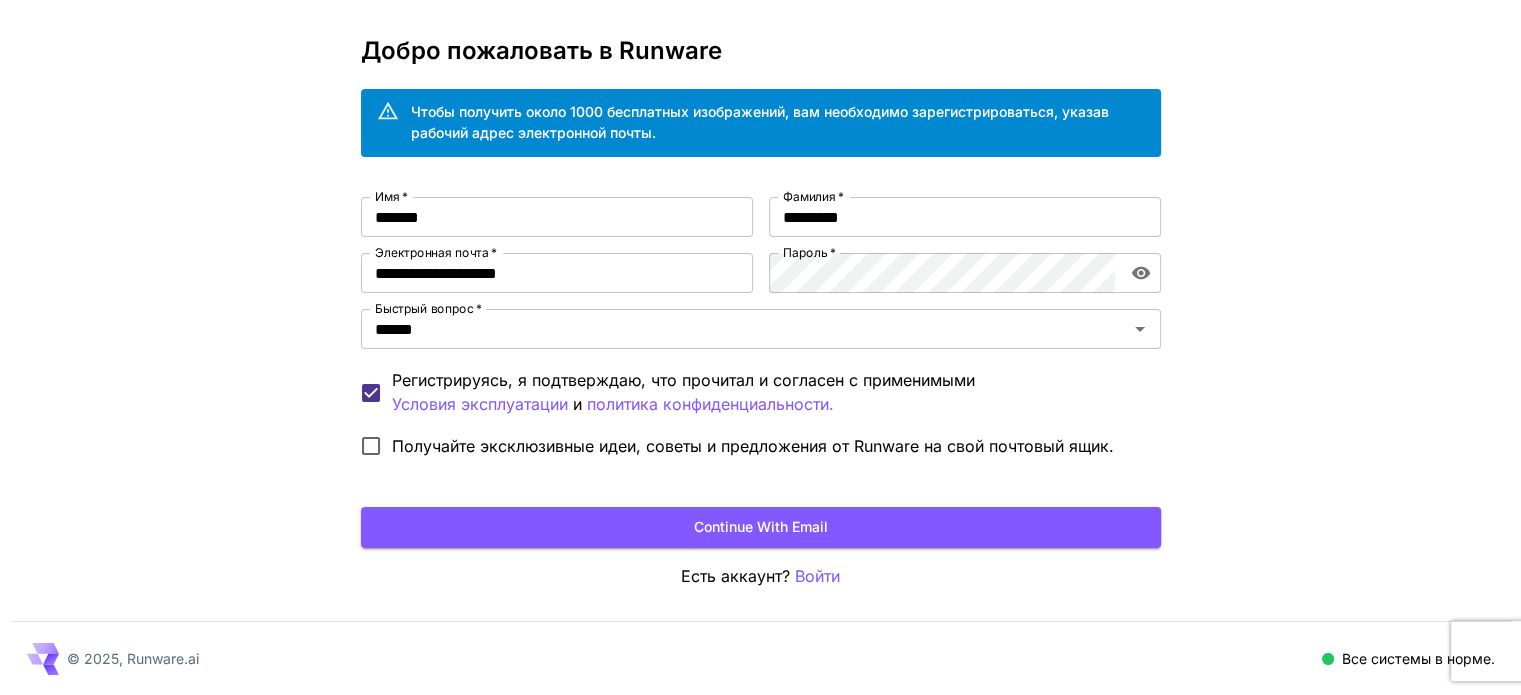 scroll, scrollTop: 76, scrollLeft: 0, axis: vertical 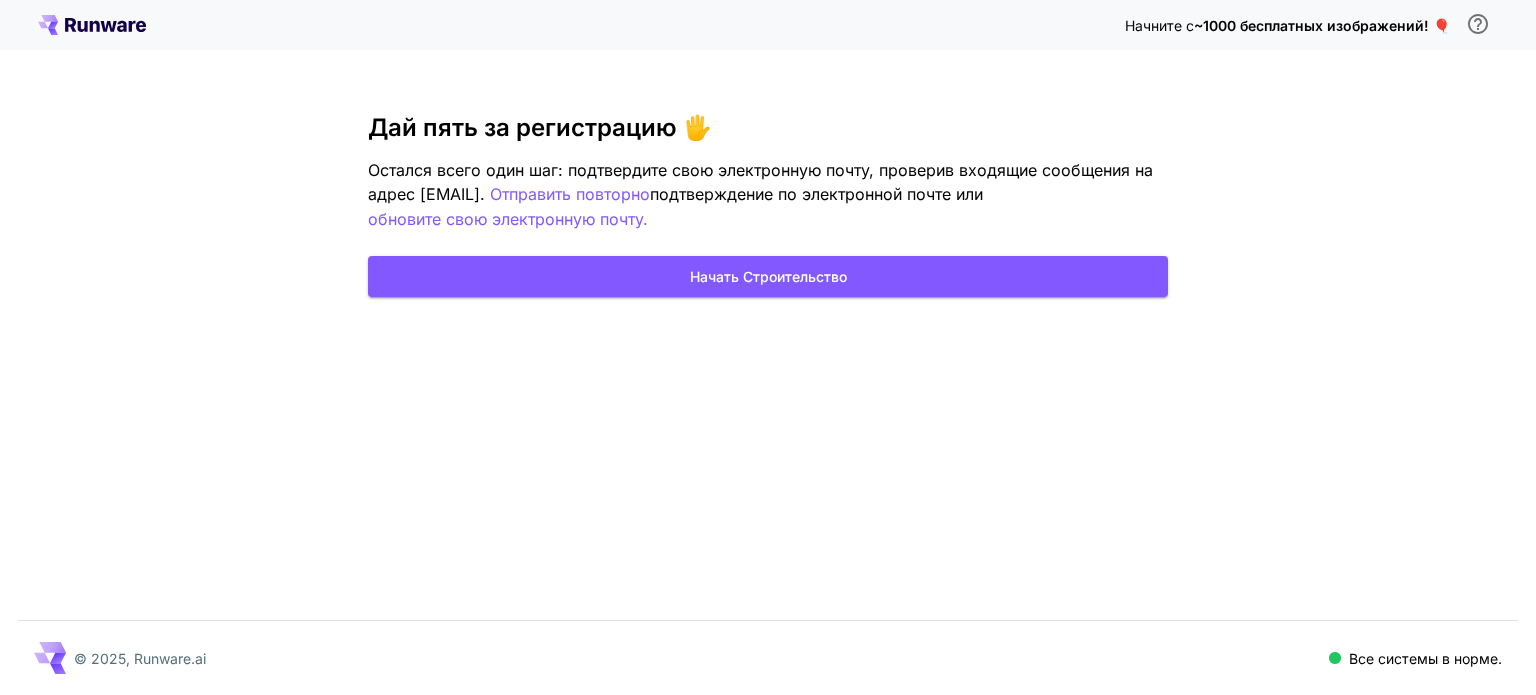 click on "Начните с  ~1000 бесплатных изображений! 🎈 Дай пять за регистрацию 🖐️ Остался всего один шаг: подтвердите свою электронную почту, проверив входящие сообщения на адрес    [EMAIL].   Отправить повторно подтверждение по электронной почте или обновите свою электронную почту. Начать строительство © 2025, Runware.ai Все системы в норме." at bounding box center [768, 347] 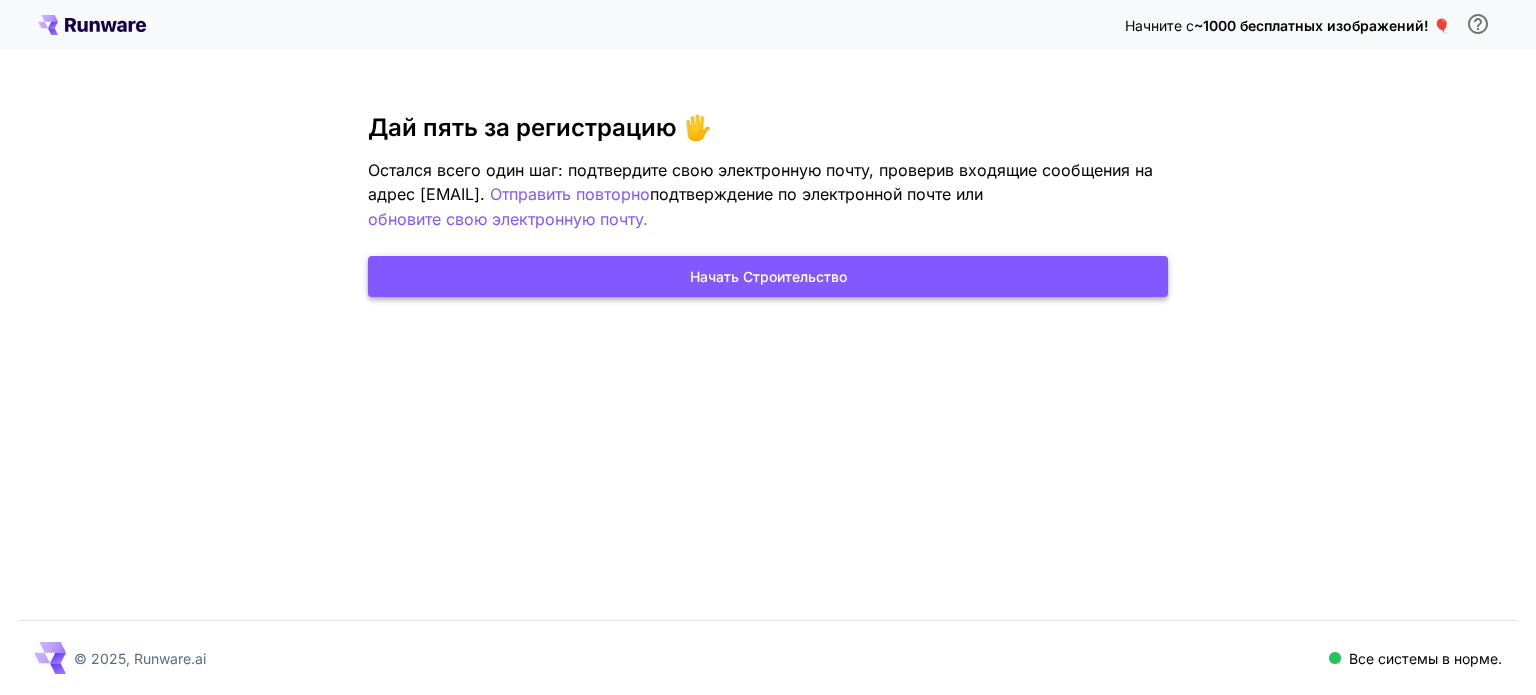 click on "Начать строительство" at bounding box center (768, 276) 